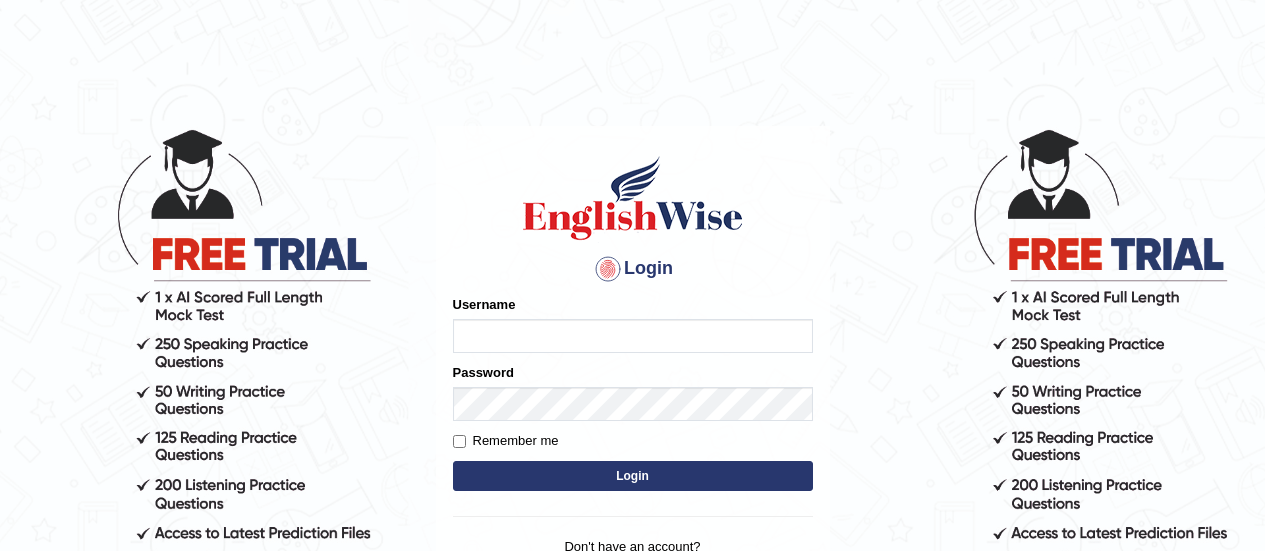 scroll, scrollTop: 185, scrollLeft: 0, axis: vertical 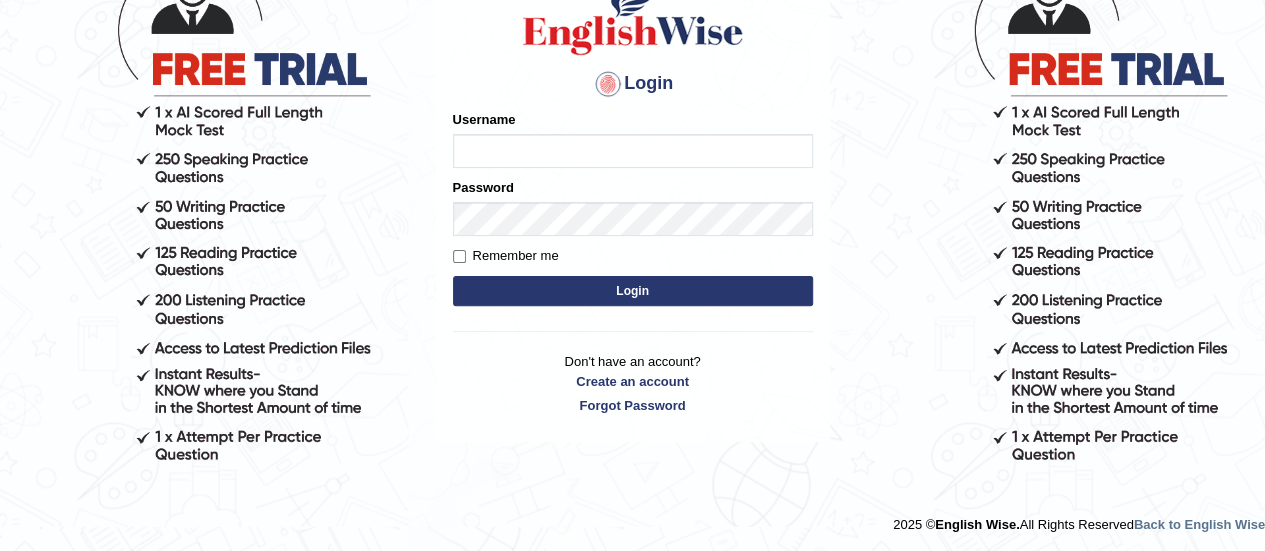 type on "piumi_parramatta" 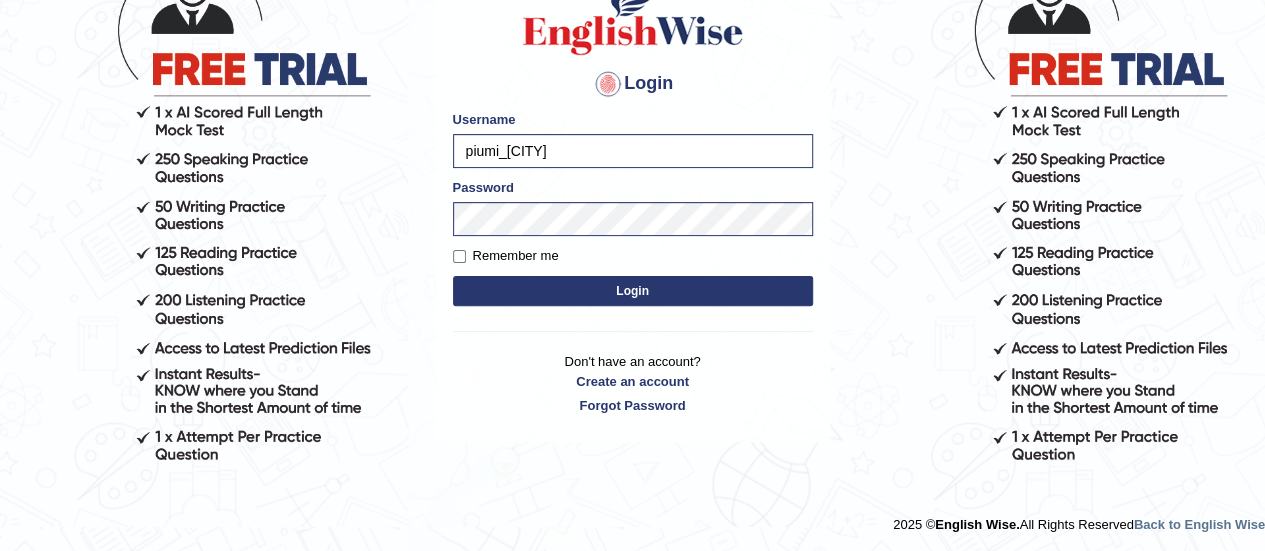 click on "Login" at bounding box center [633, 291] 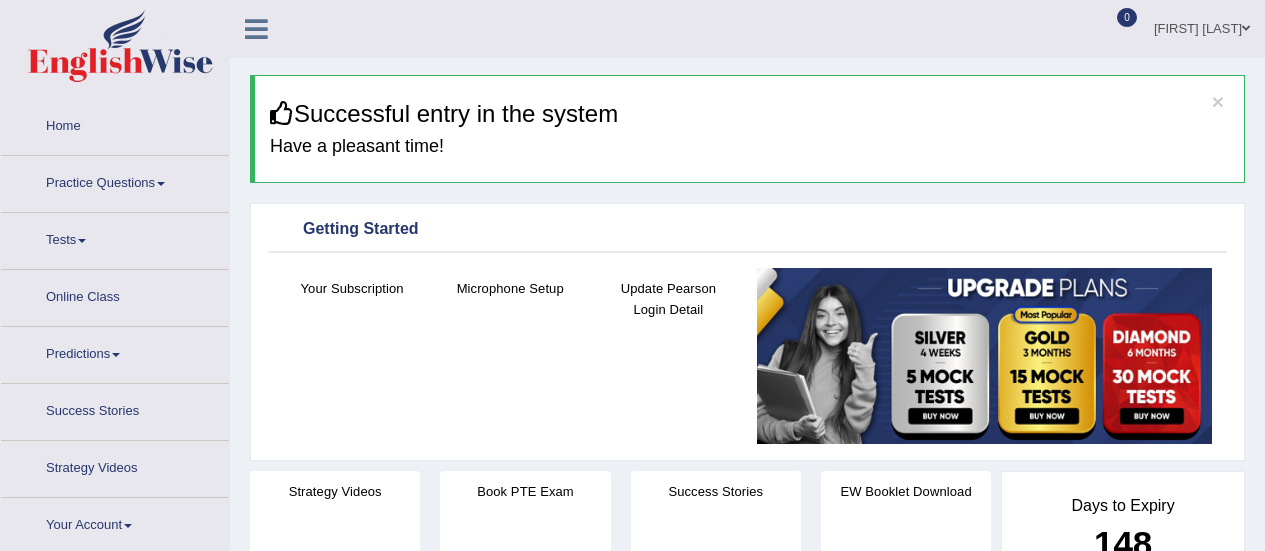 scroll, scrollTop: 0, scrollLeft: 0, axis: both 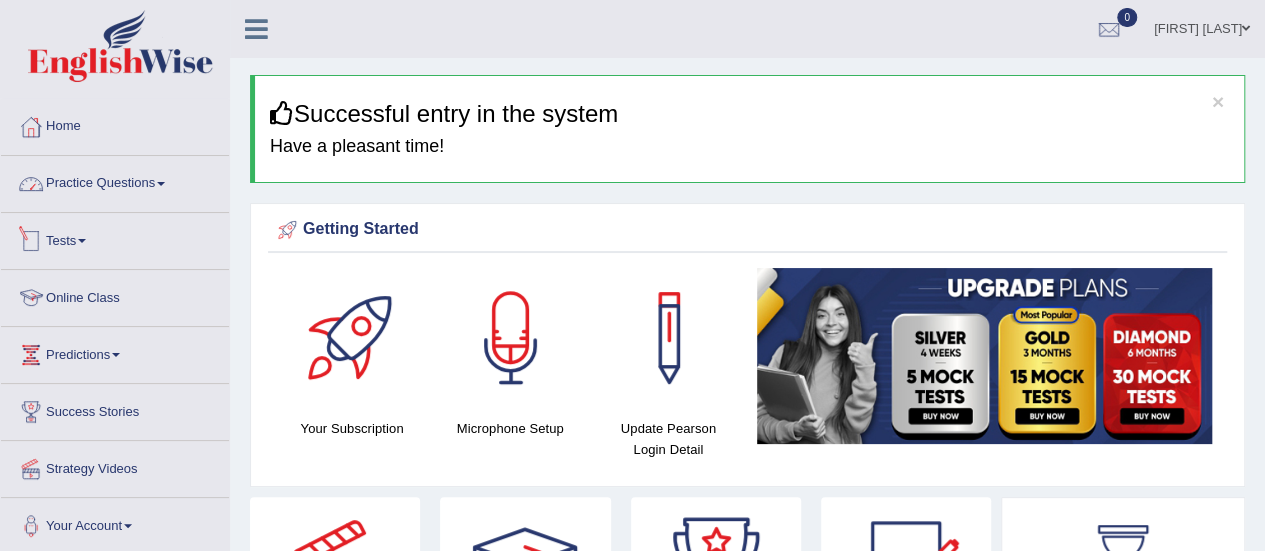 click on "Online Class" at bounding box center (115, 295) 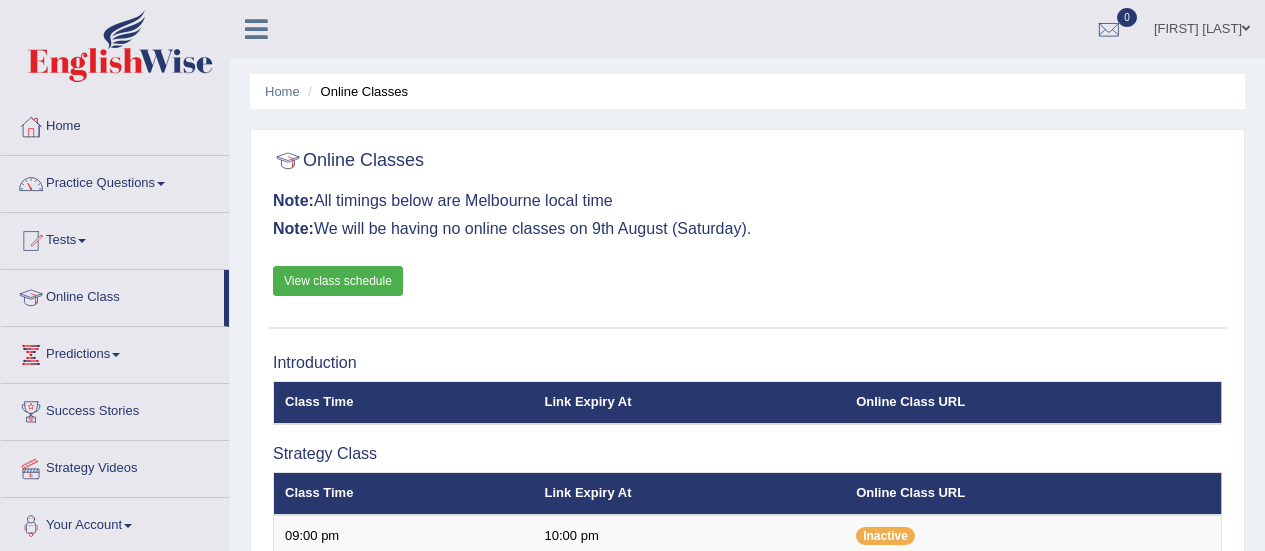 scroll, scrollTop: 0, scrollLeft: 0, axis: both 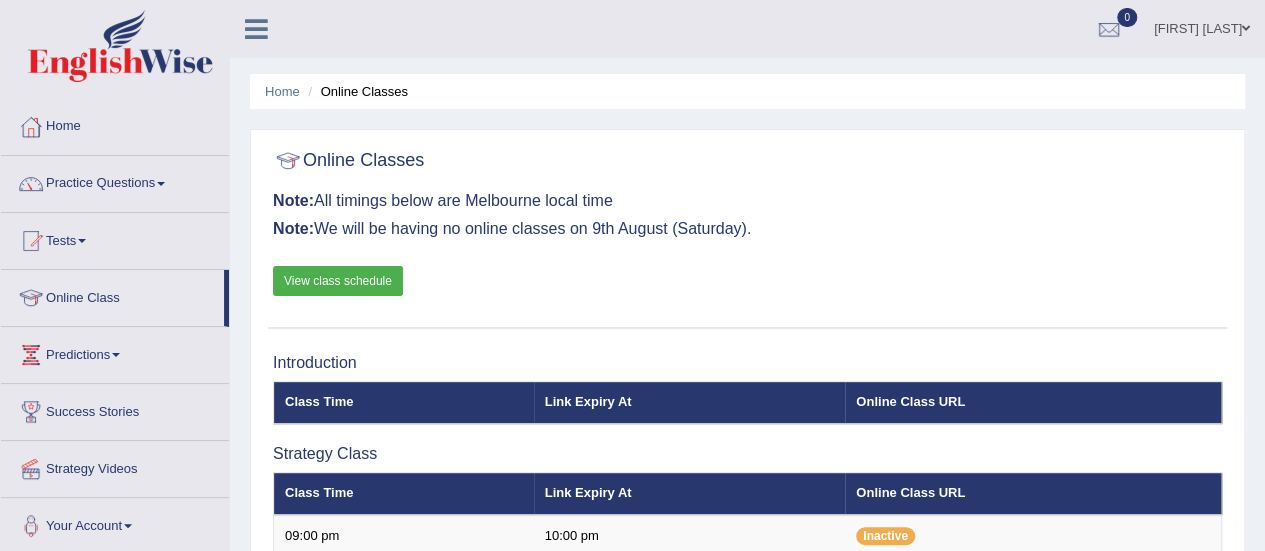 click on "View class schedule" at bounding box center (338, 281) 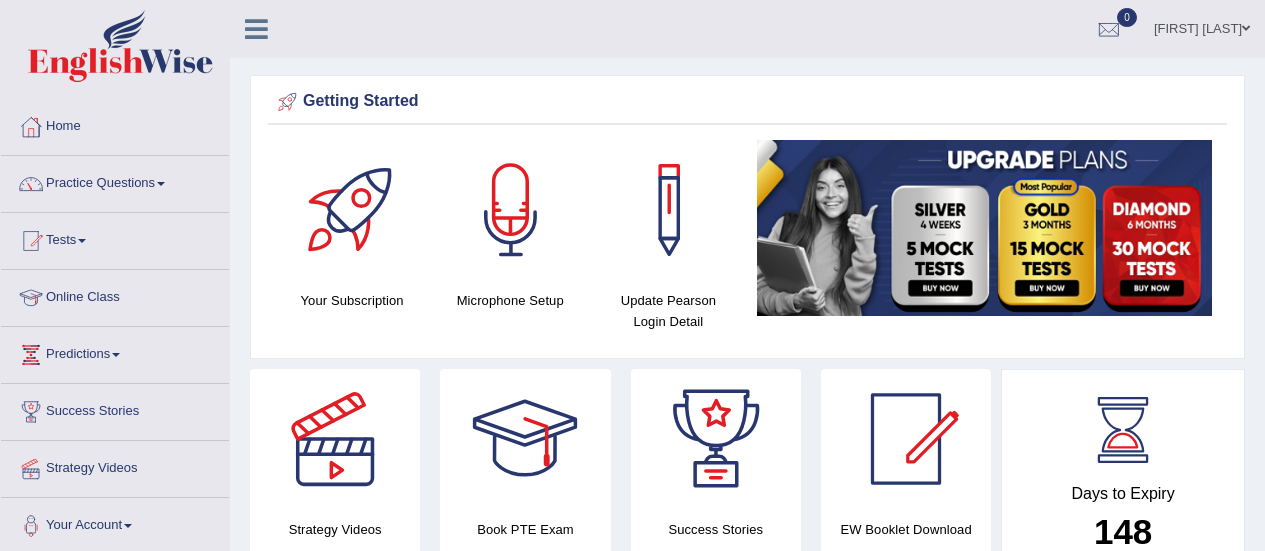 scroll, scrollTop: 200, scrollLeft: 0, axis: vertical 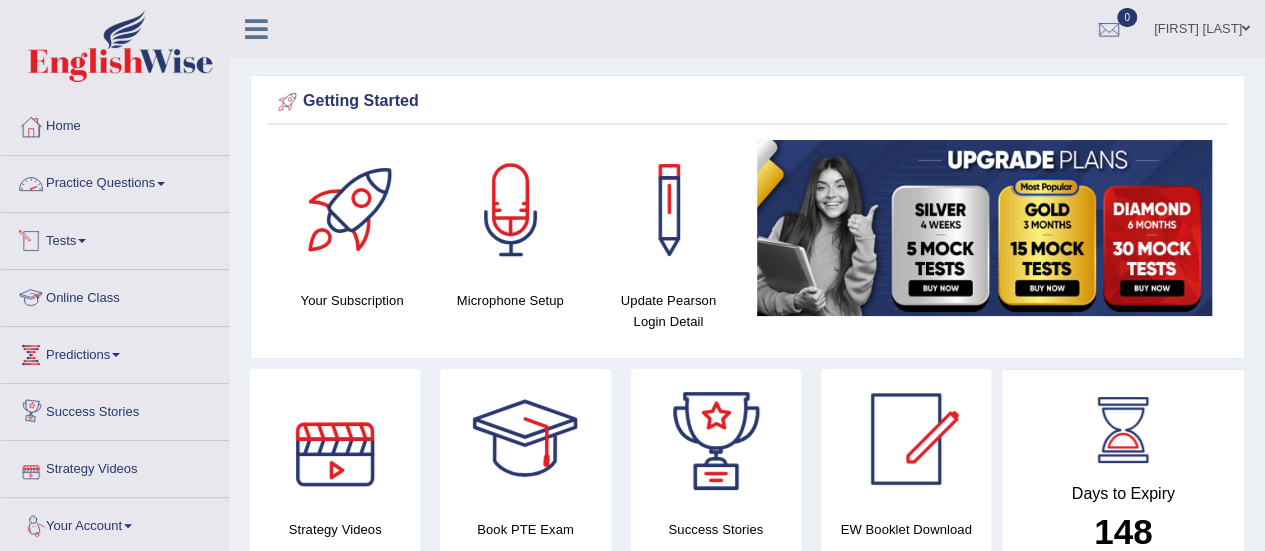 click on "Practice Questions" at bounding box center [115, 181] 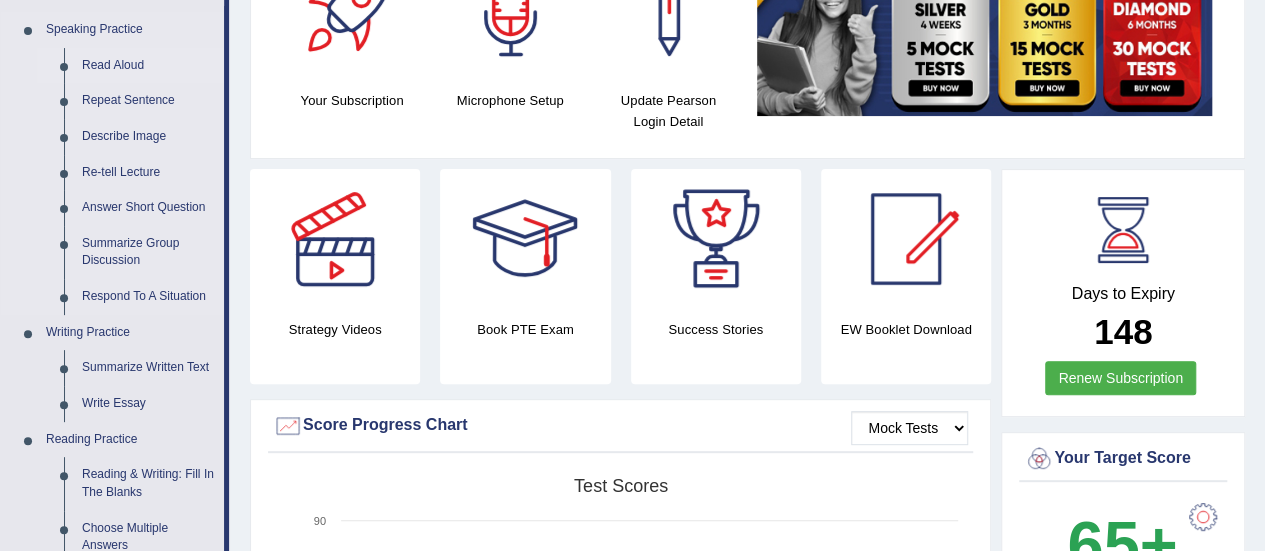 scroll, scrollTop: 0, scrollLeft: 0, axis: both 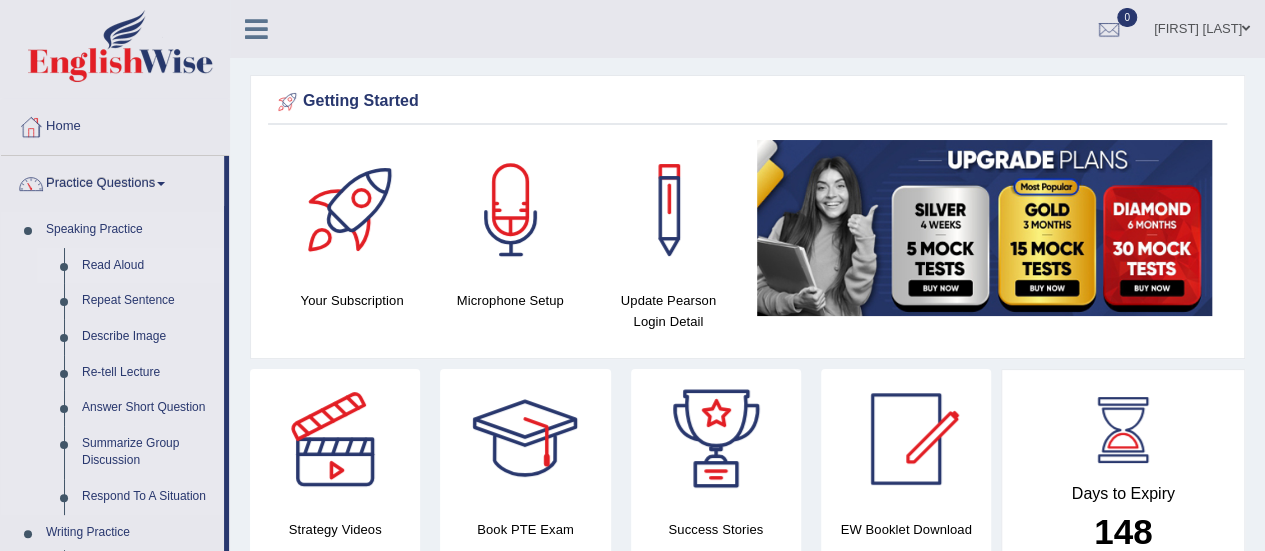 click on "Read Aloud" at bounding box center (148, 266) 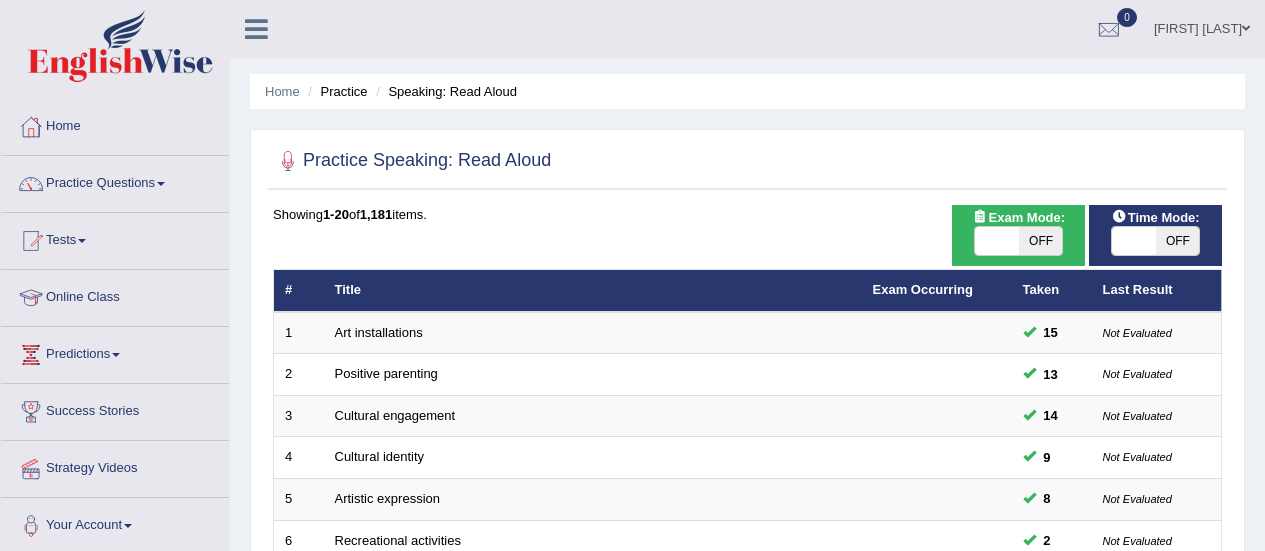 scroll, scrollTop: 0, scrollLeft: 0, axis: both 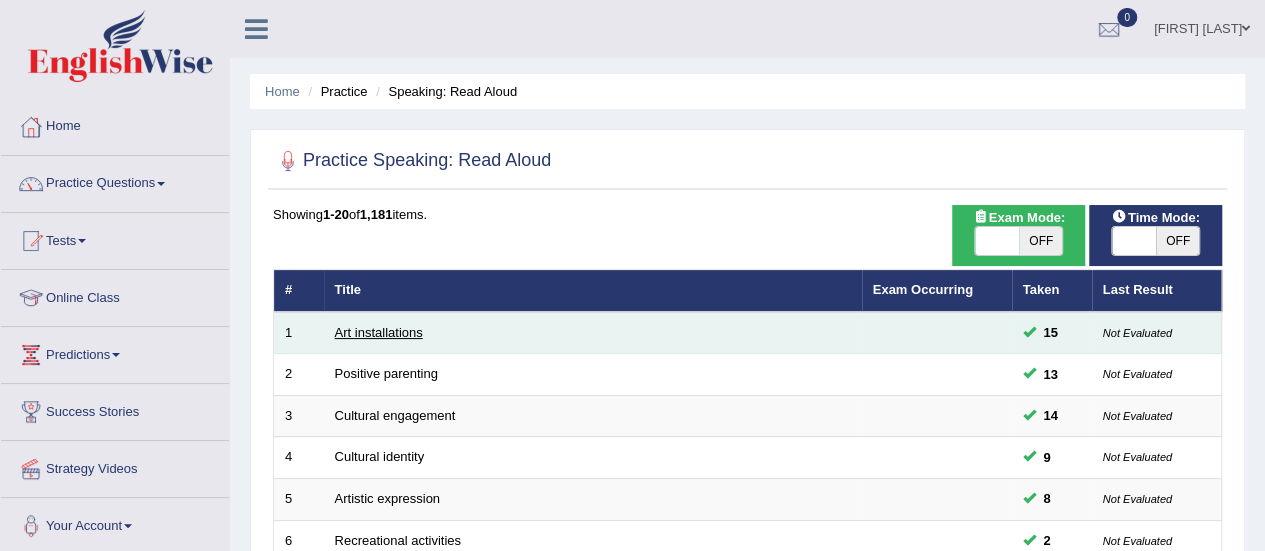 click on "Art installations" at bounding box center (379, 332) 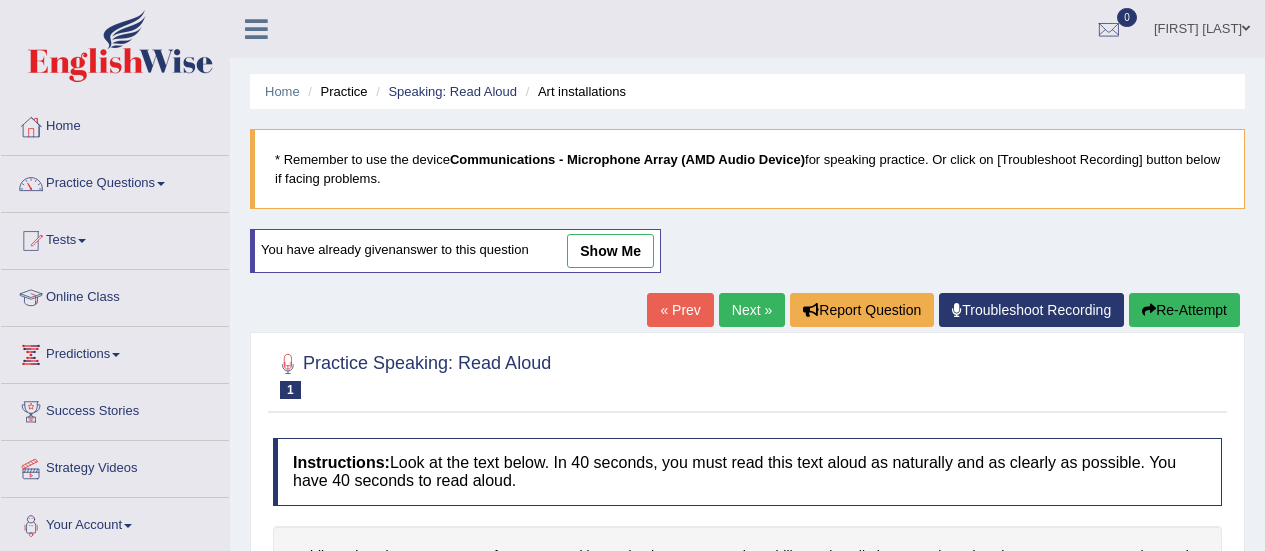 scroll, scrollTop: 68, scrollLeft: 0, axis: vertical 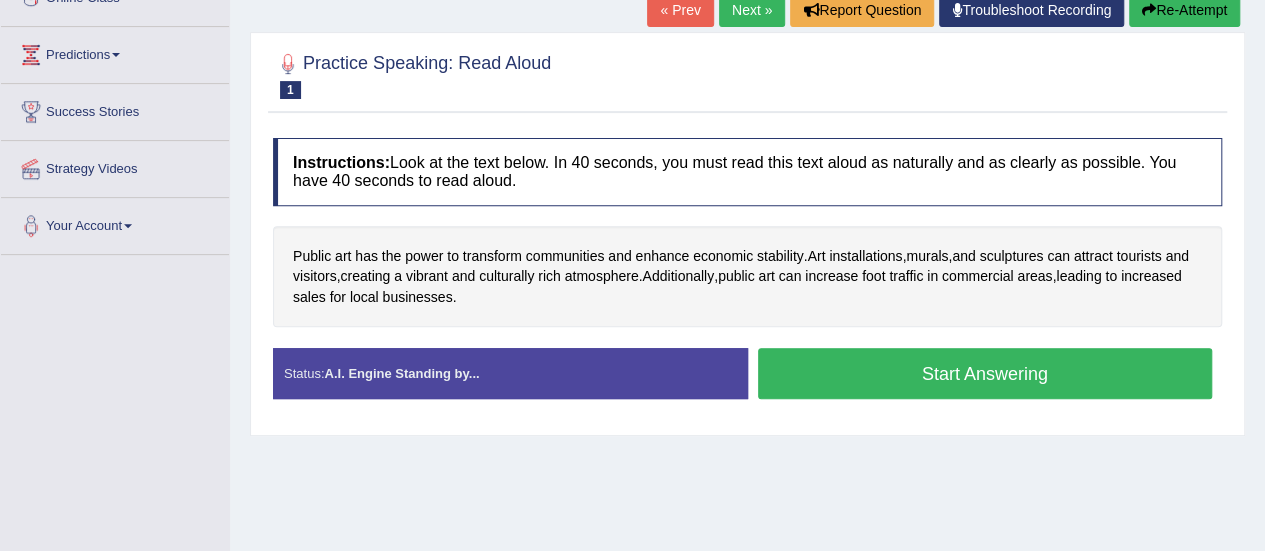 click on "Start Answering" at bounding box center (985, 373) 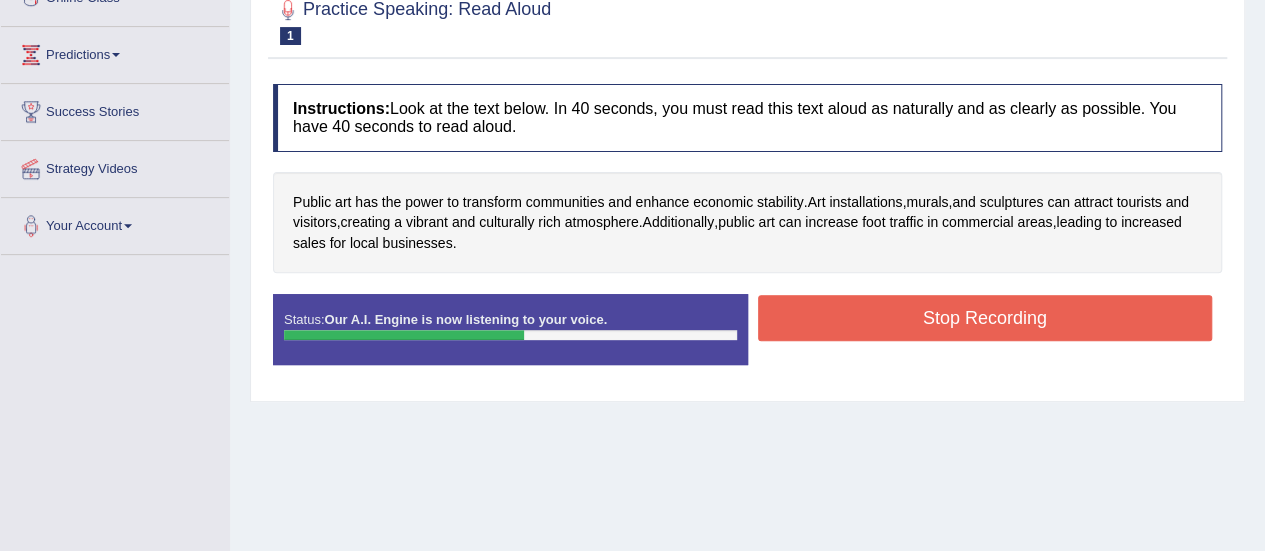 click on "Stop Recording" at bounding box center (985, 318) 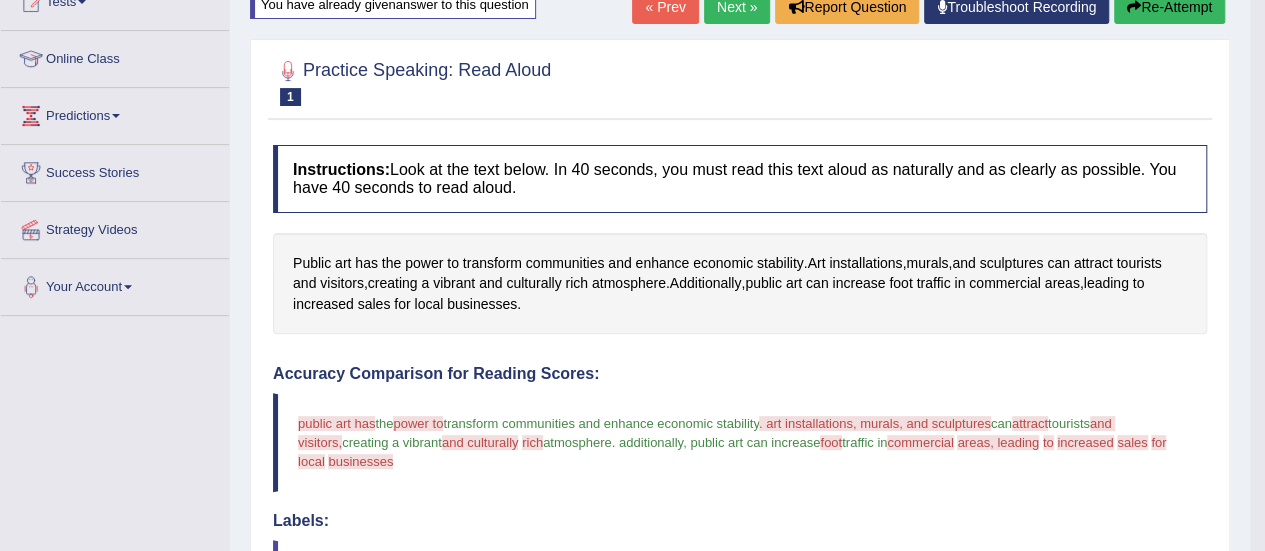 scroll, scrollTop: 0, scrollLeft: 0, axis: both 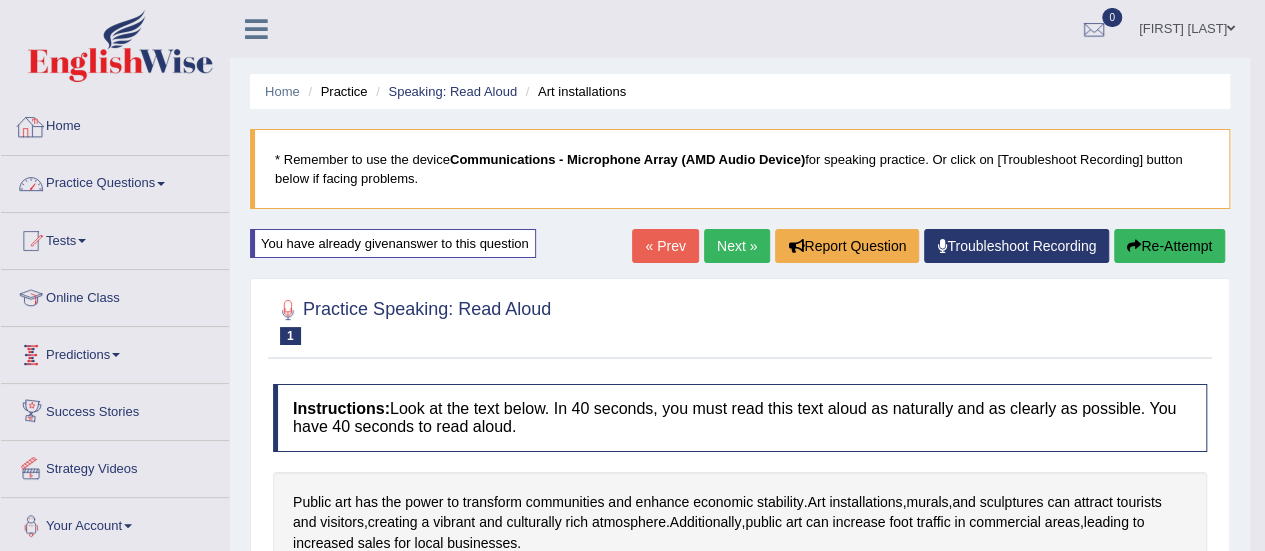 click on "Practice Questions" at bounding box center [115, 181] 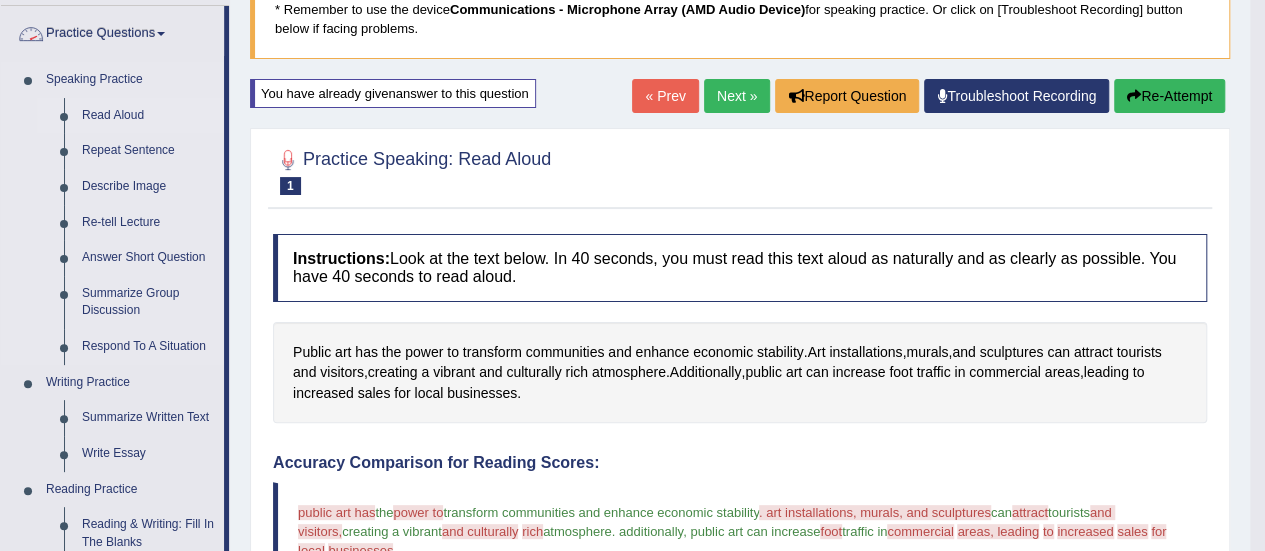 scroll, scrollTop: 200, scrollLeft: 0, axis: vertical 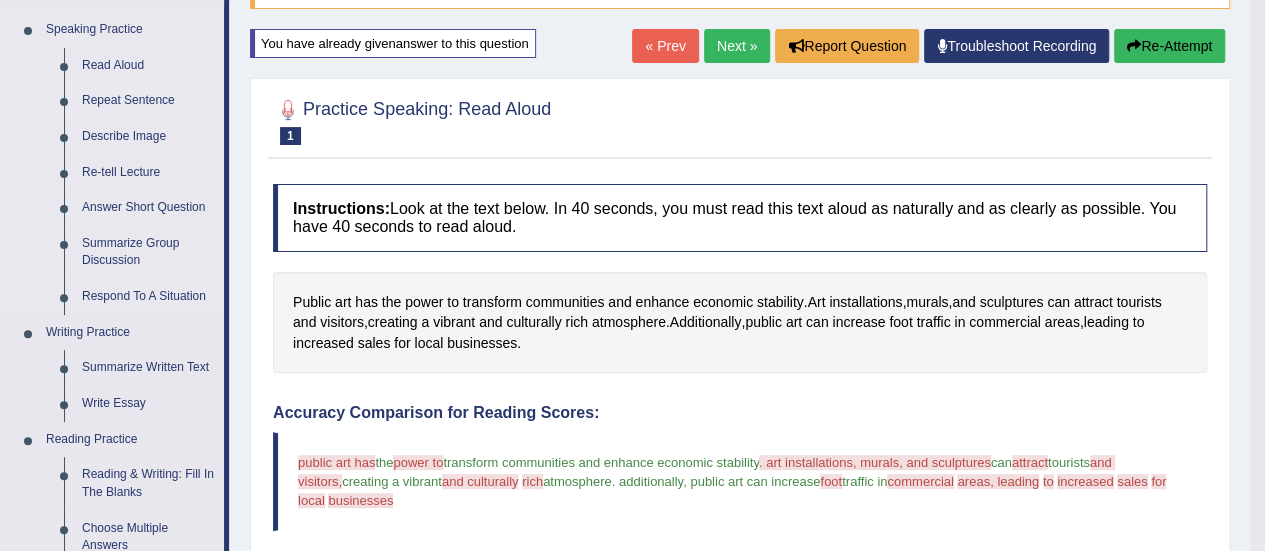 click on "Repeat Sentence" at bounding box center [148, 101] 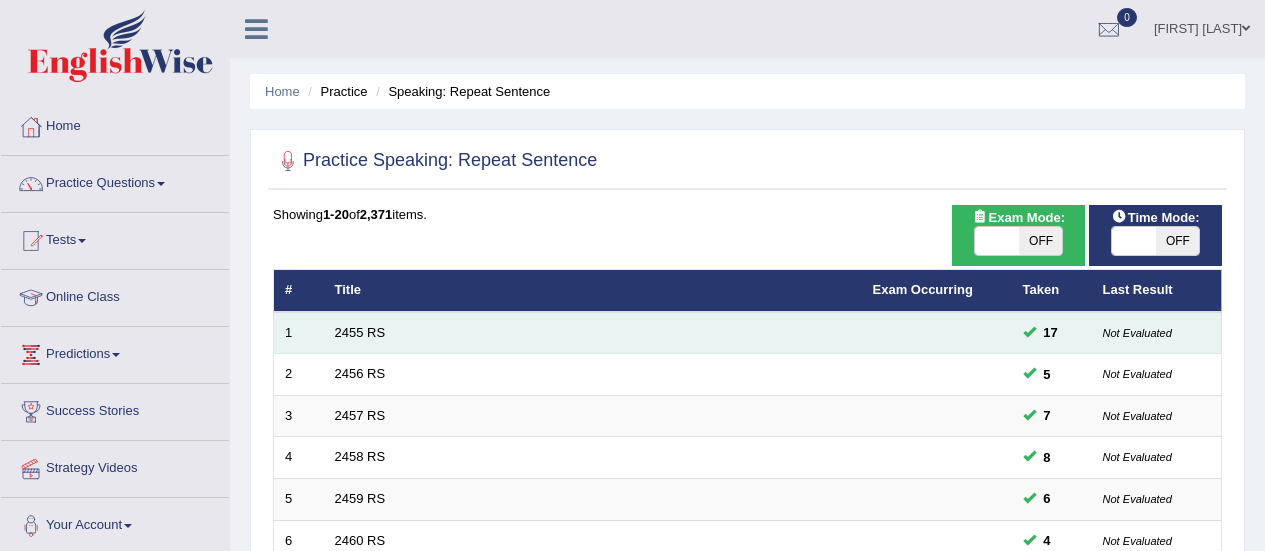 scroll, scrollTop: 300, scrollLeft: 0, axis: vertical 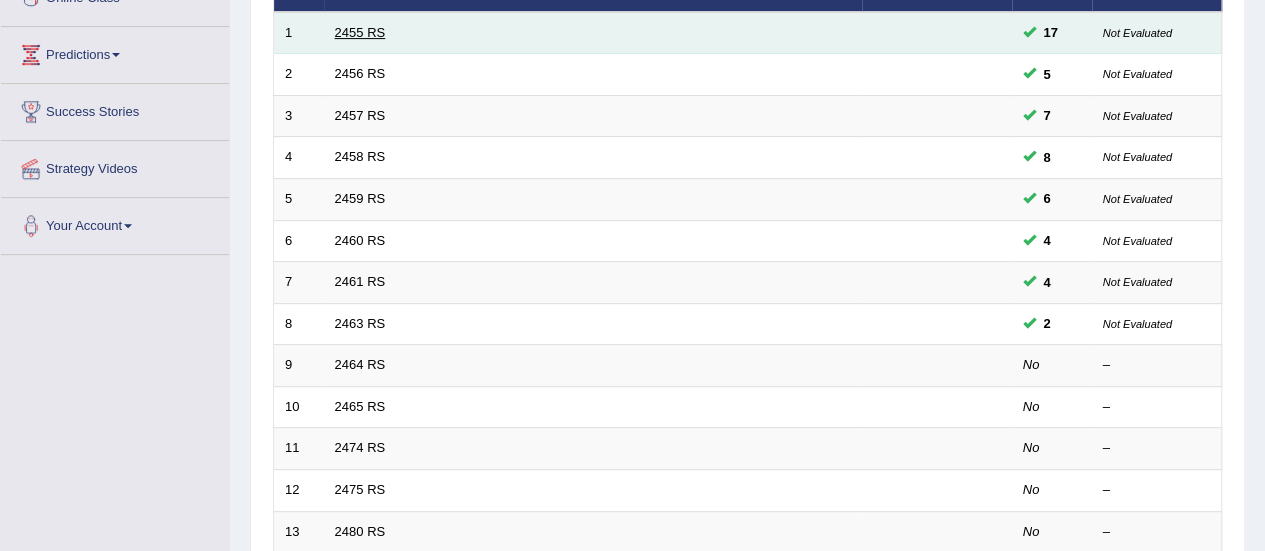 click on "2455 RS" at bounding box center (360, 32) 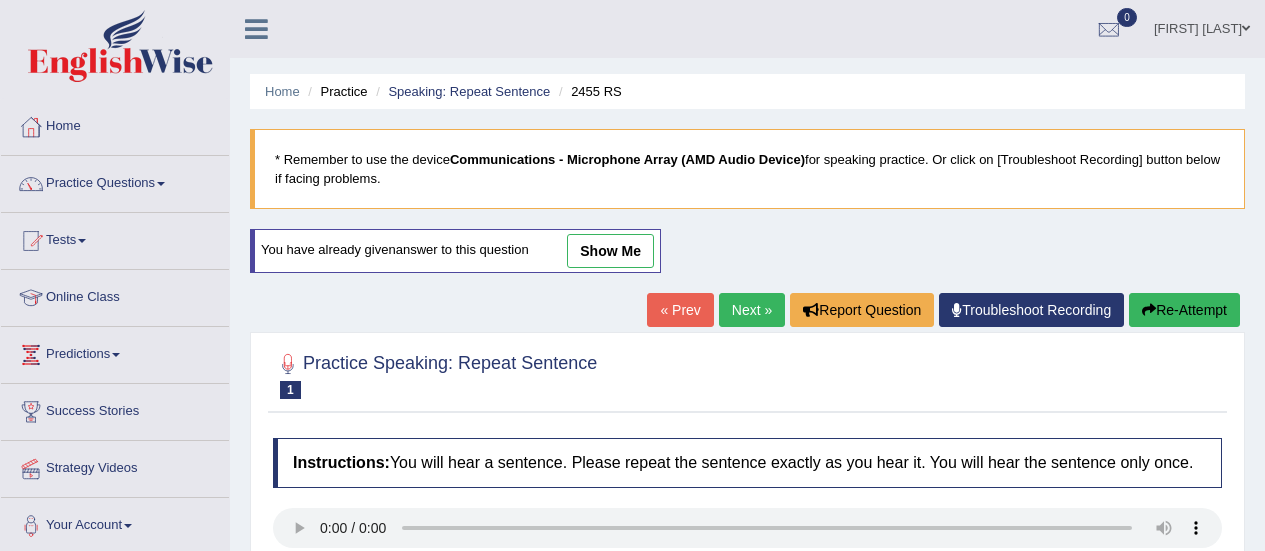 scroll, scrollTop: 200, scrollLeft: 0, axis: vertical 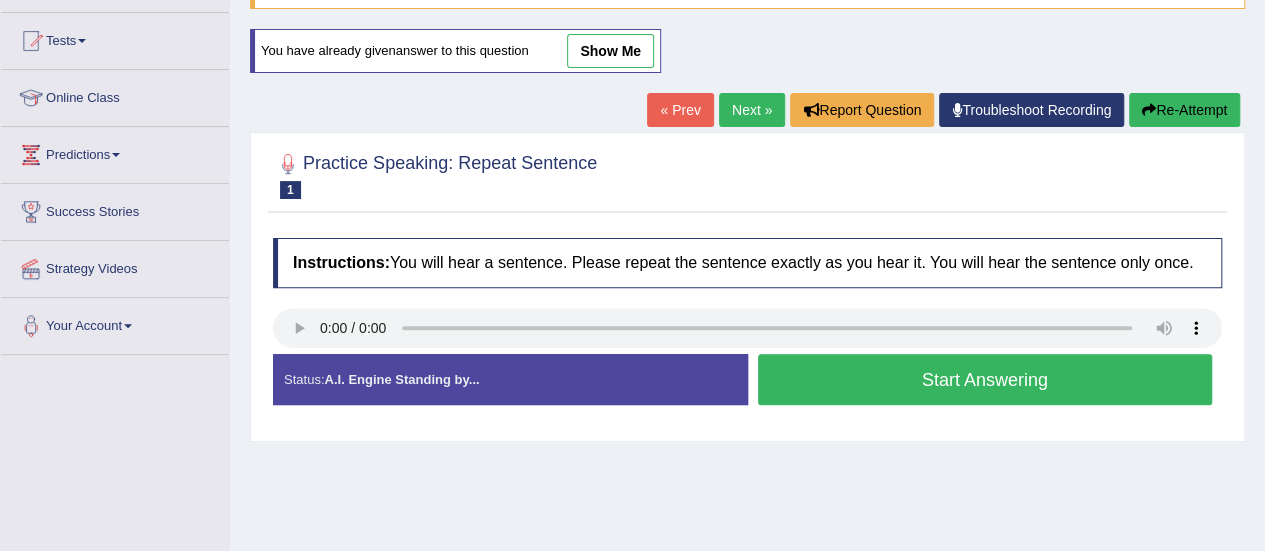 click on "Start Answering" at bounding box center (985, 379) 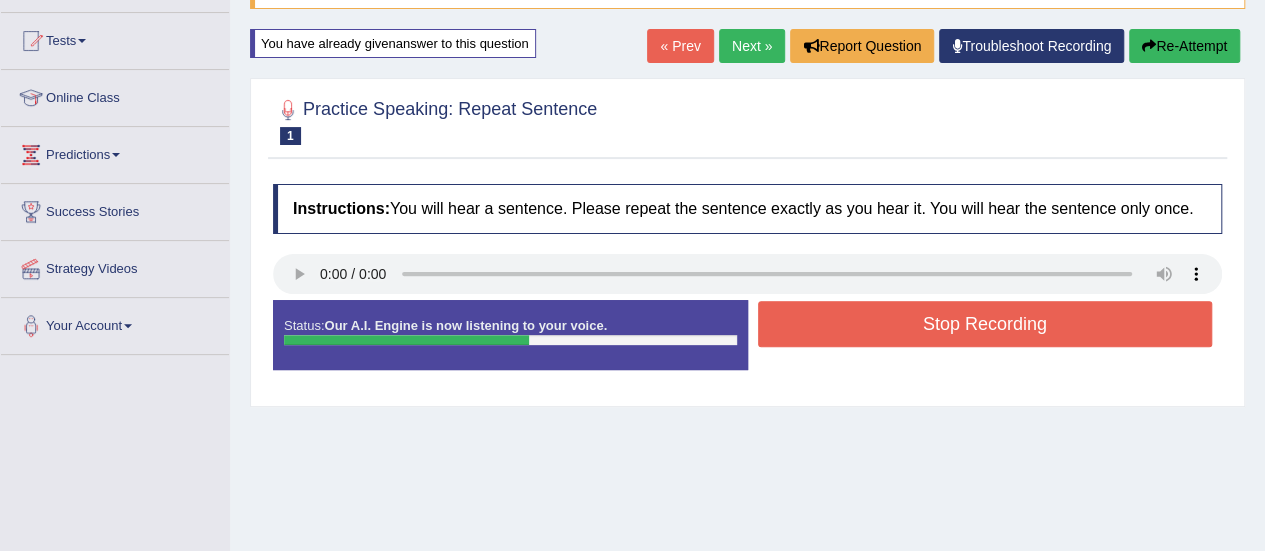 click on "Stop Recording" at bounding box center (985, 324) 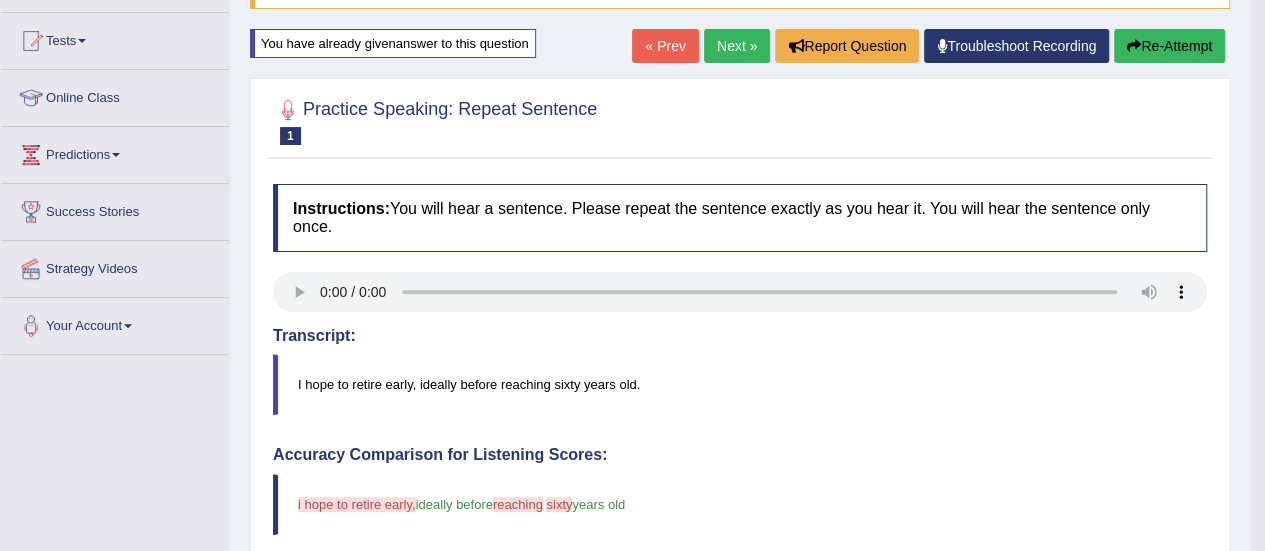scroll, scrollTop: 0, scrollLeft: 0, axis: both 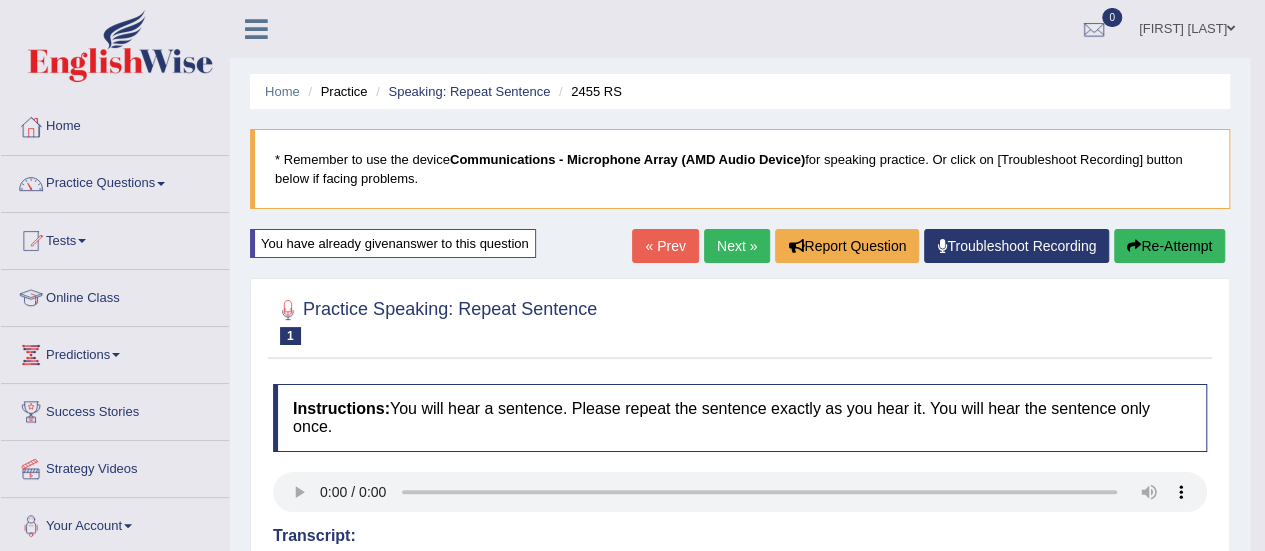 click on "Re-Attempt" at bounding box center [1169, 246] 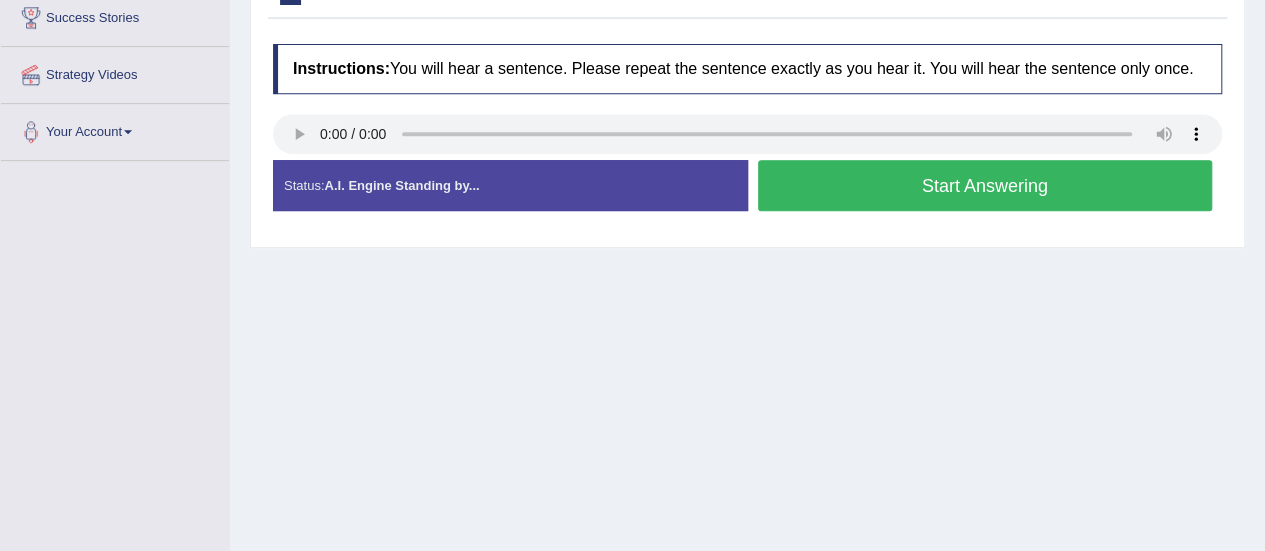 scroll, scrollTop: 400, scrollLeft: 0, axis: vertical 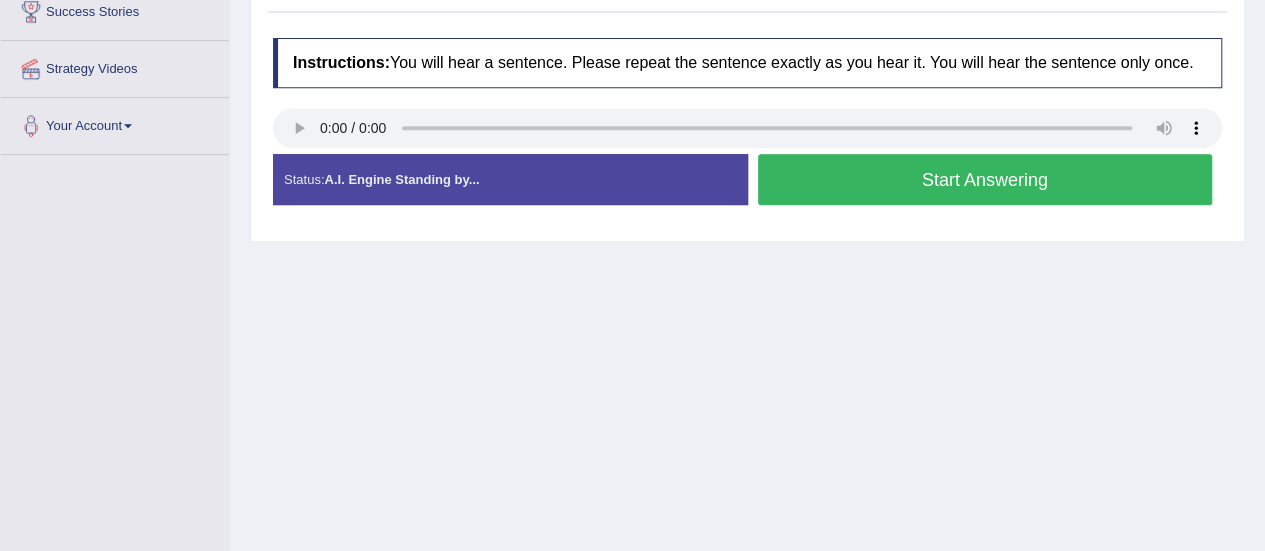 click on "Start Answering" at bounding box center [985, 179] 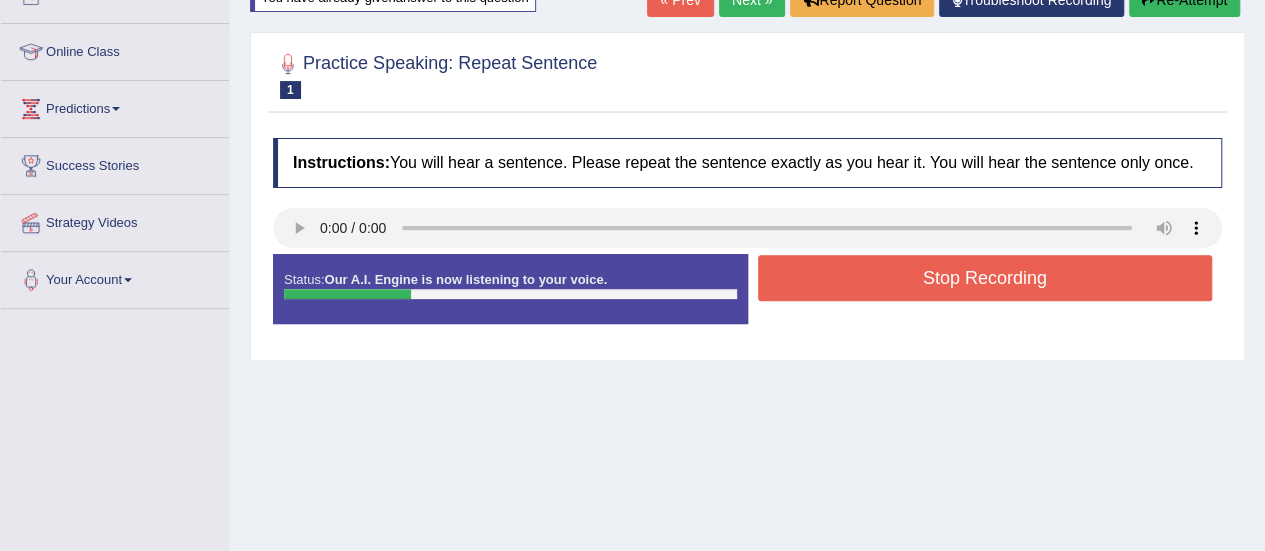 scroll, scrollTop: 200, scrollLeft: 0, axis: vertical 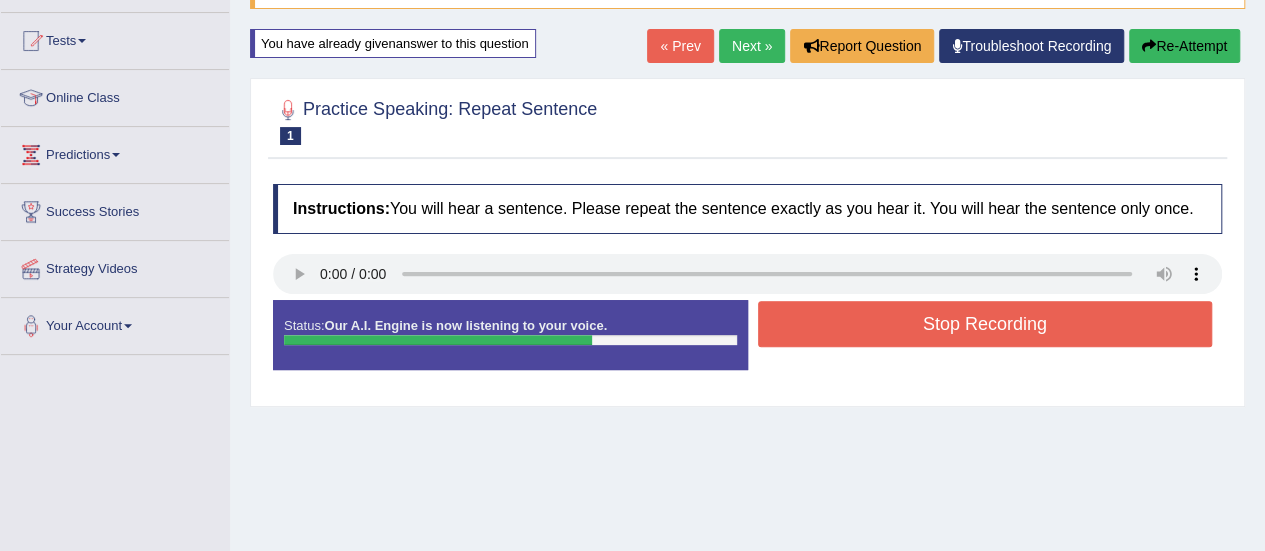 click on "Stop Recording" at bounding box center (985, 324) 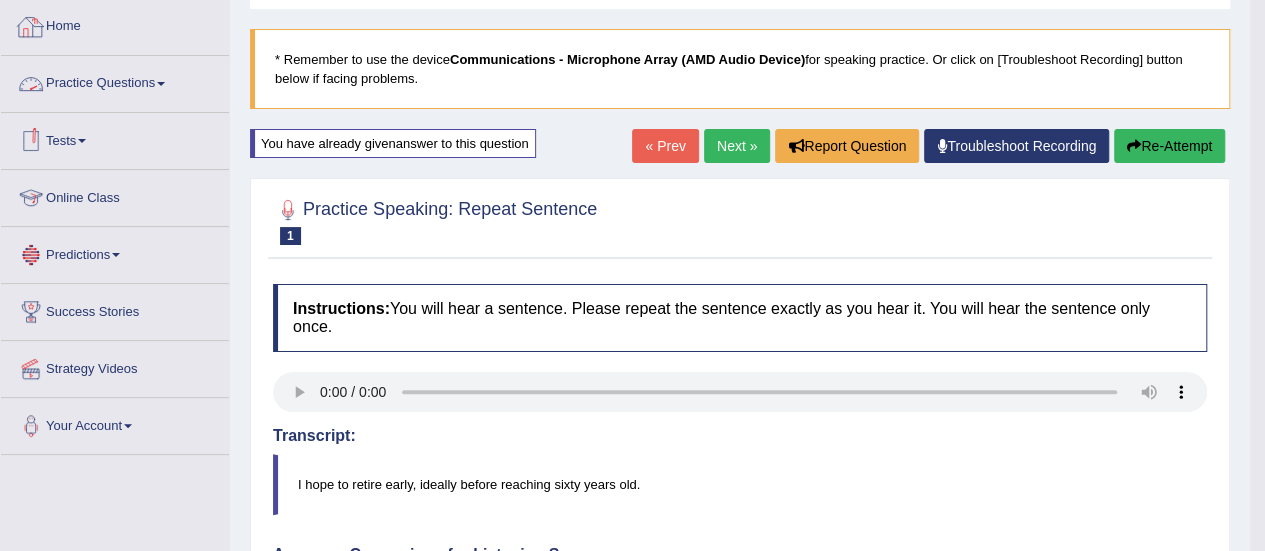 scroll, scrollTop: 0, scrollLeft: 0, axis: both 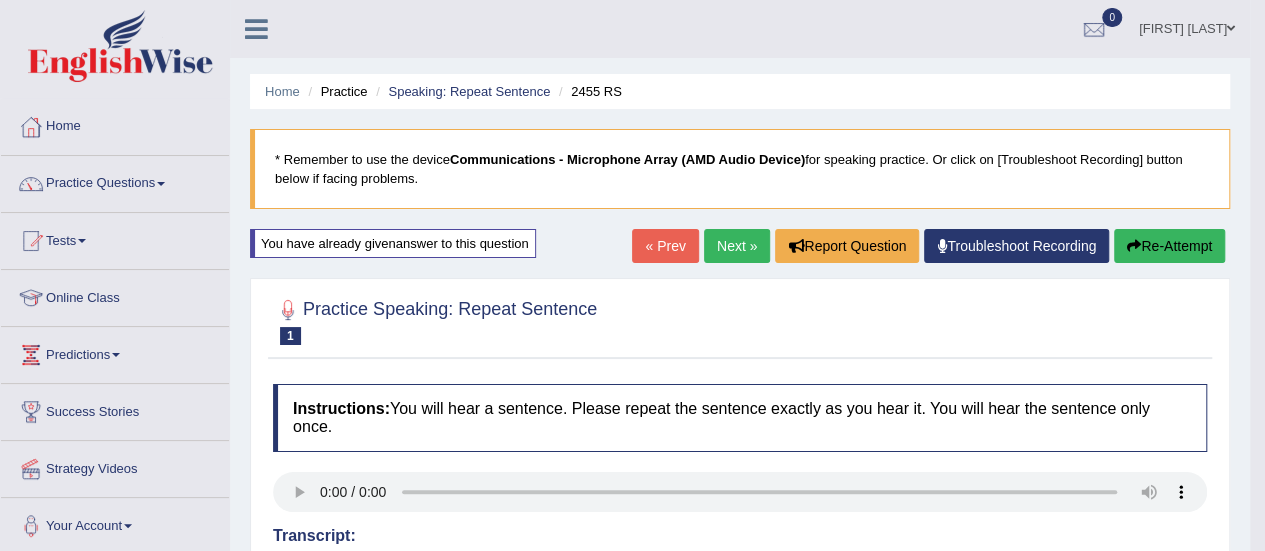 click on "Practice Questions" at bounding box center (115, 181) 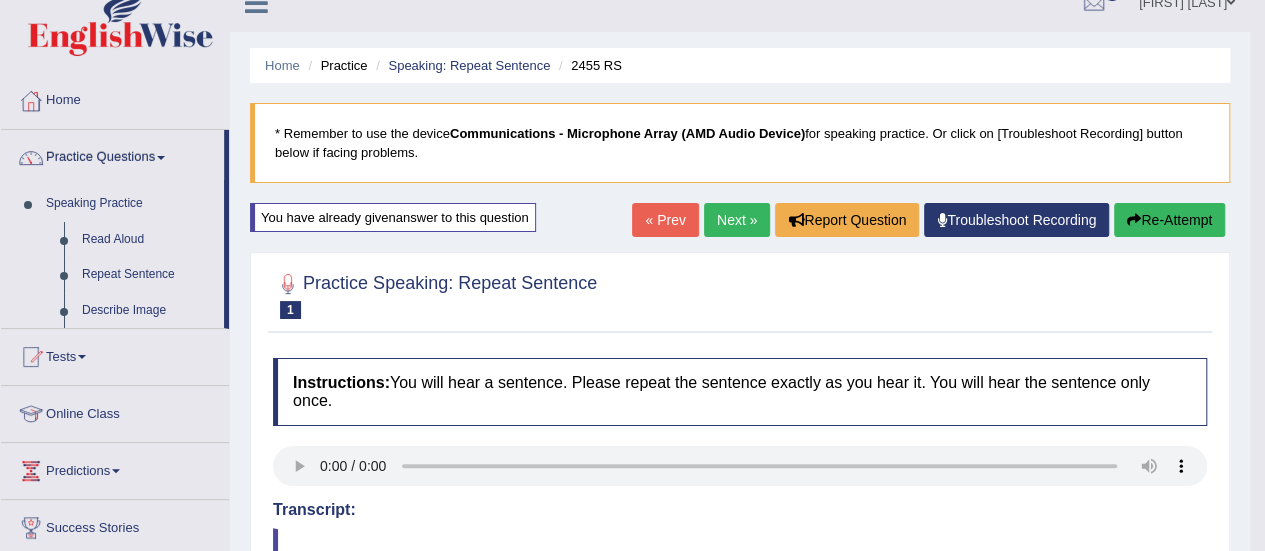 scroll, scrollTop: 100, scrollLeft: 0, axis: vertical 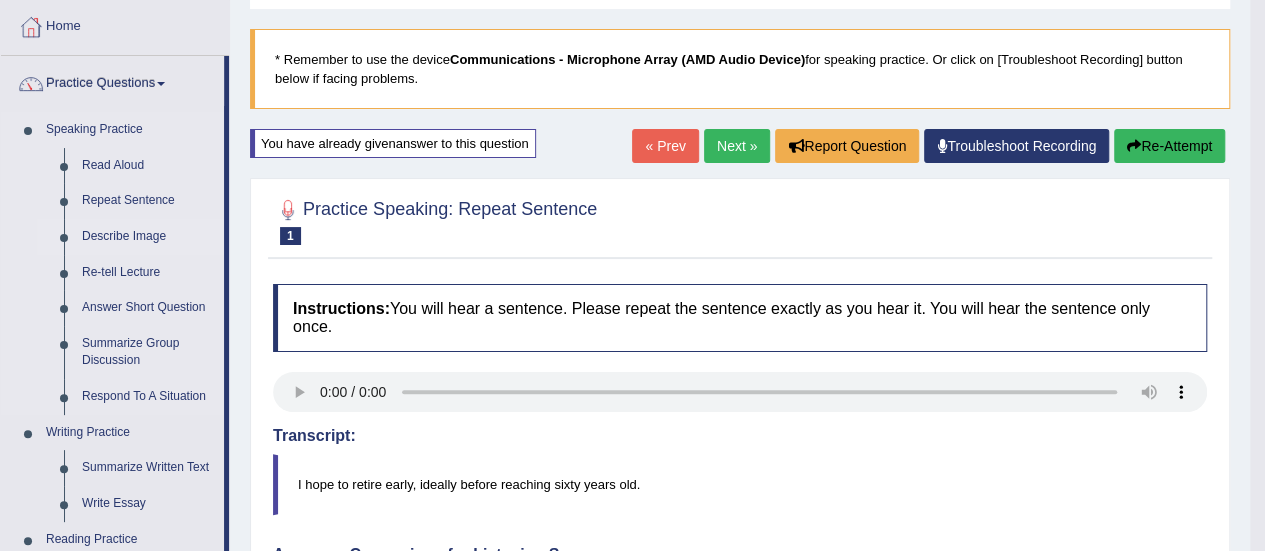 click on "Describe Image" at bounding box center [148, 237] 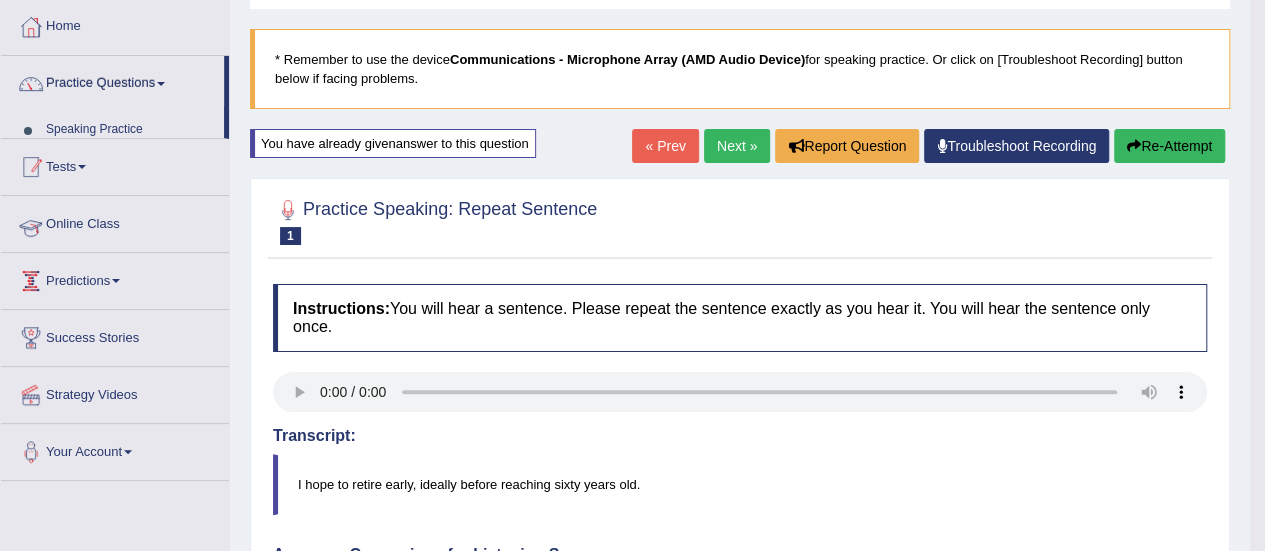 scroll, scrollTop: 101, scrollLeft: 0, axis: vertical 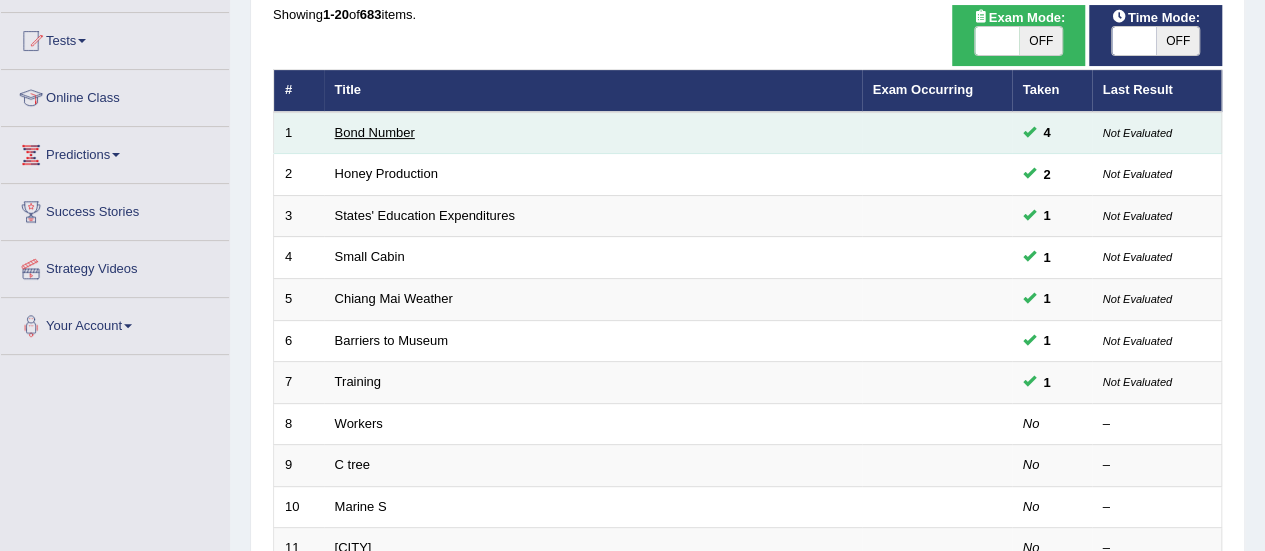 click on "Bond Number" at bounding box center (375, 132) 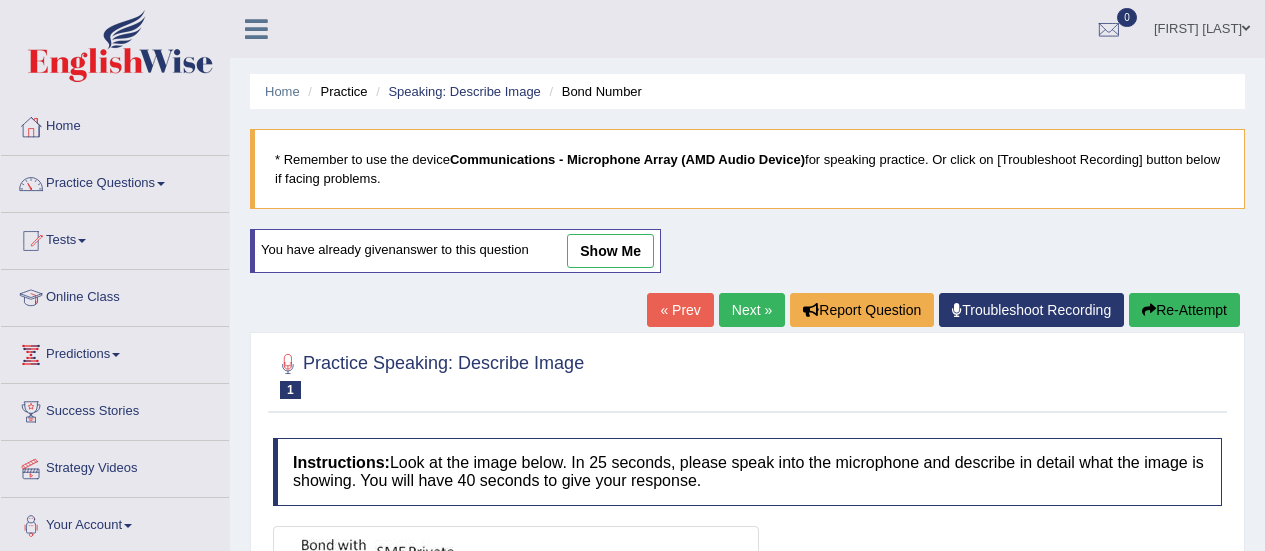 scroll, scrollTop: 28, scrollLeft: 0, axis: vertical 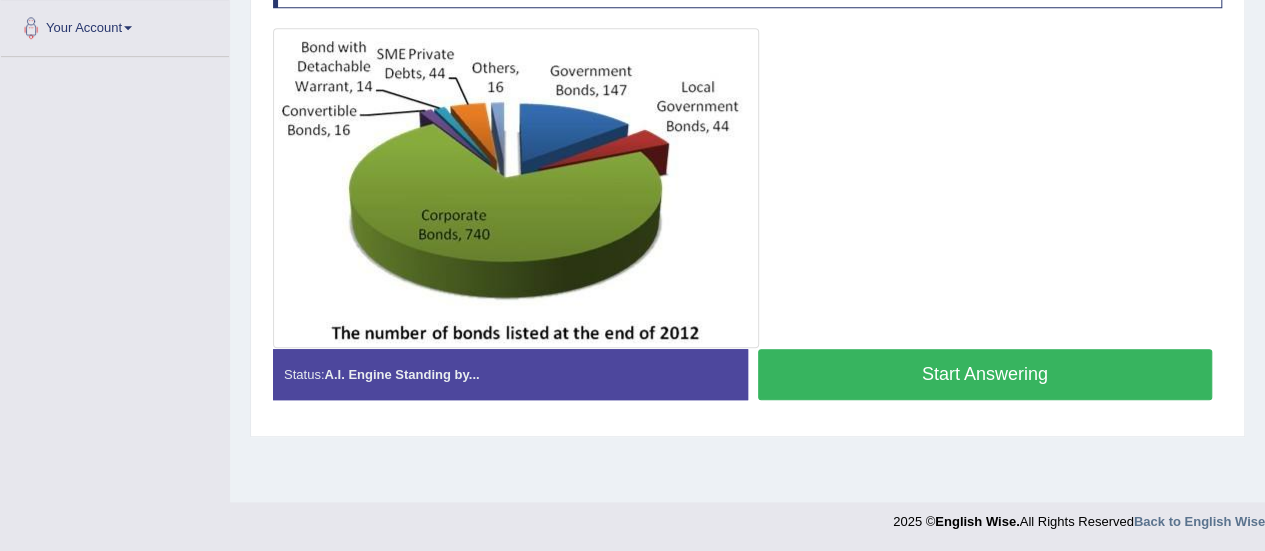 click on "Start Answering" at bounding box center [985, 374] 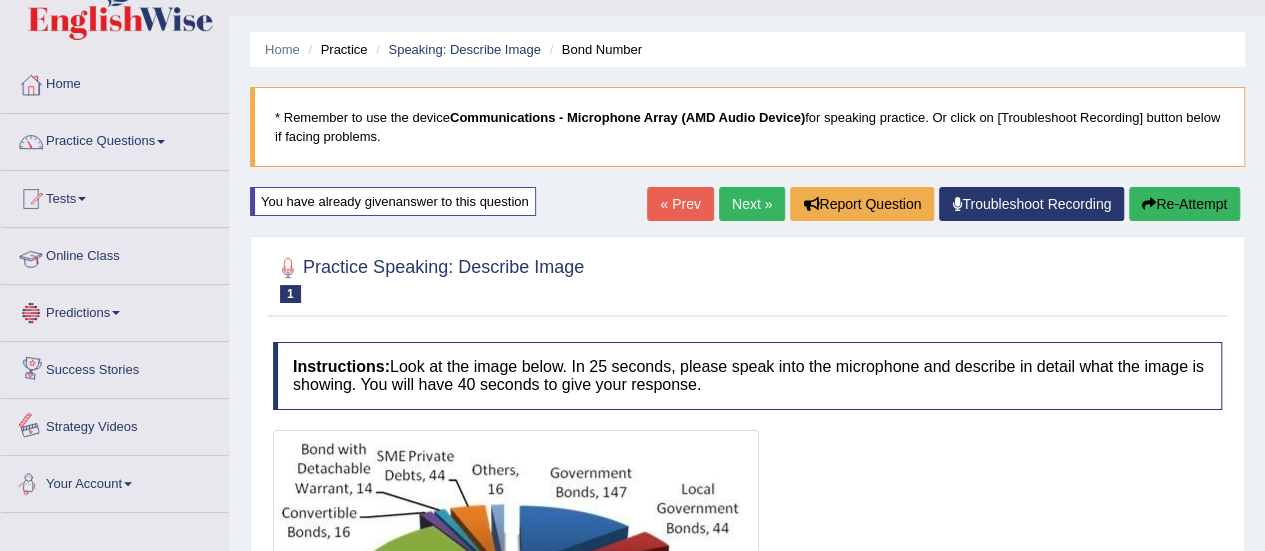 scroll, scrollTop: 0, scrollLeft: 0, axis: both 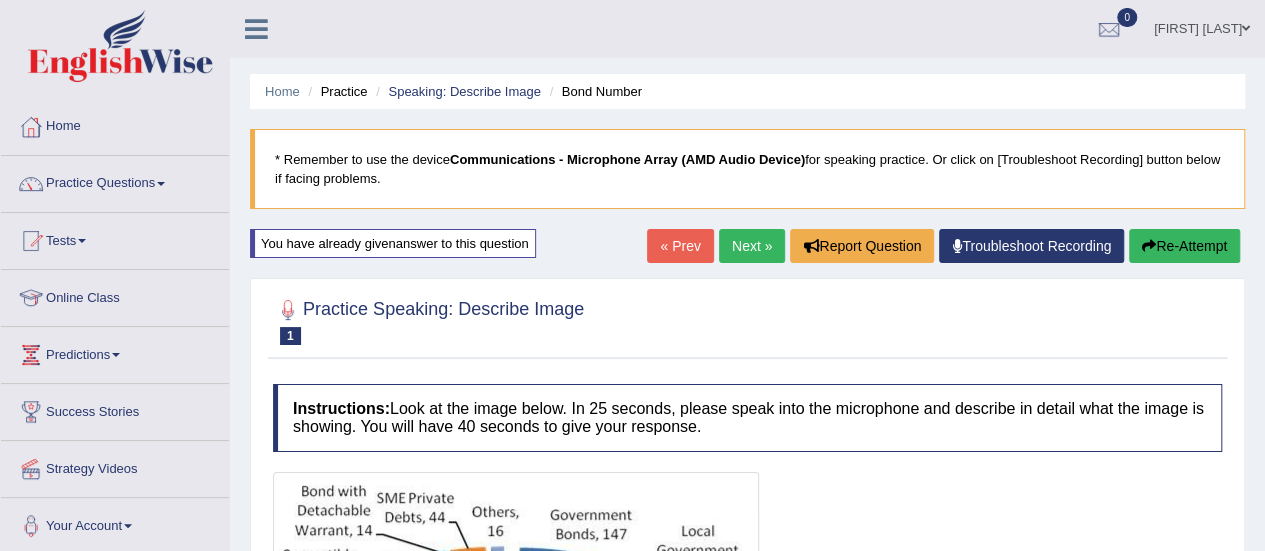 click at bounding box center [1149, 246] 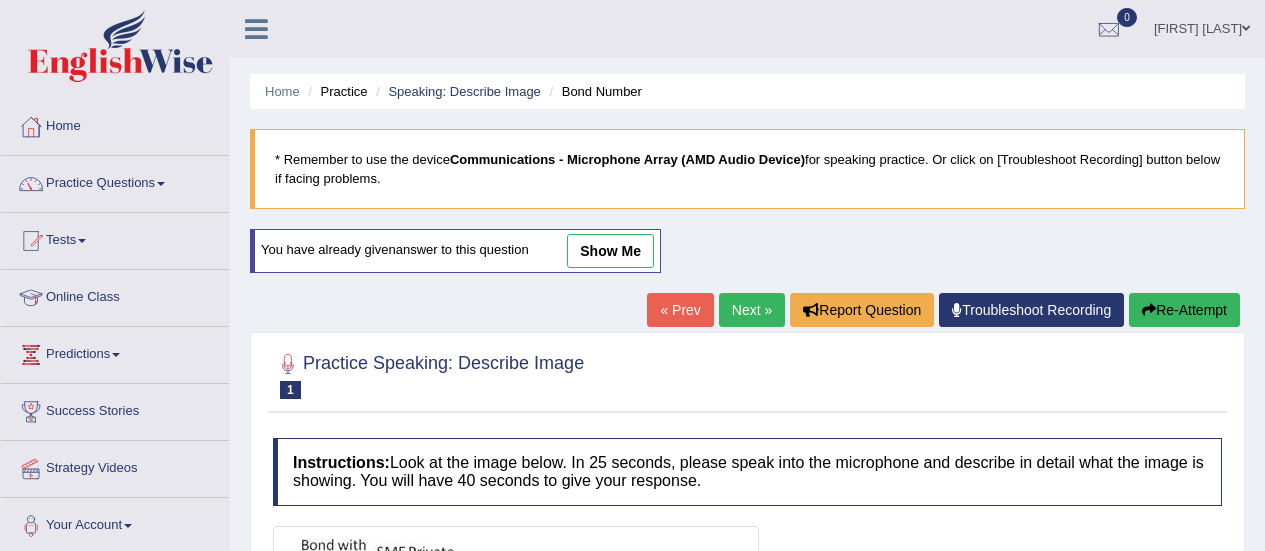 scroll, scrollTop: 0, scrollLeft: 0, axis: both 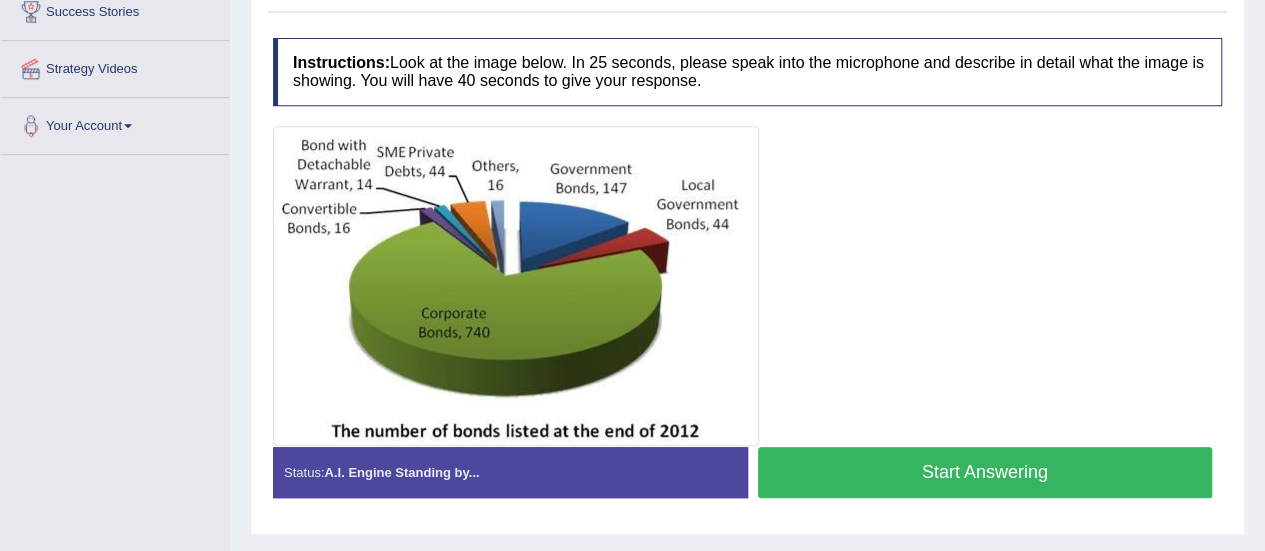 click on "Start Answering" at bounding box center [985, 472] 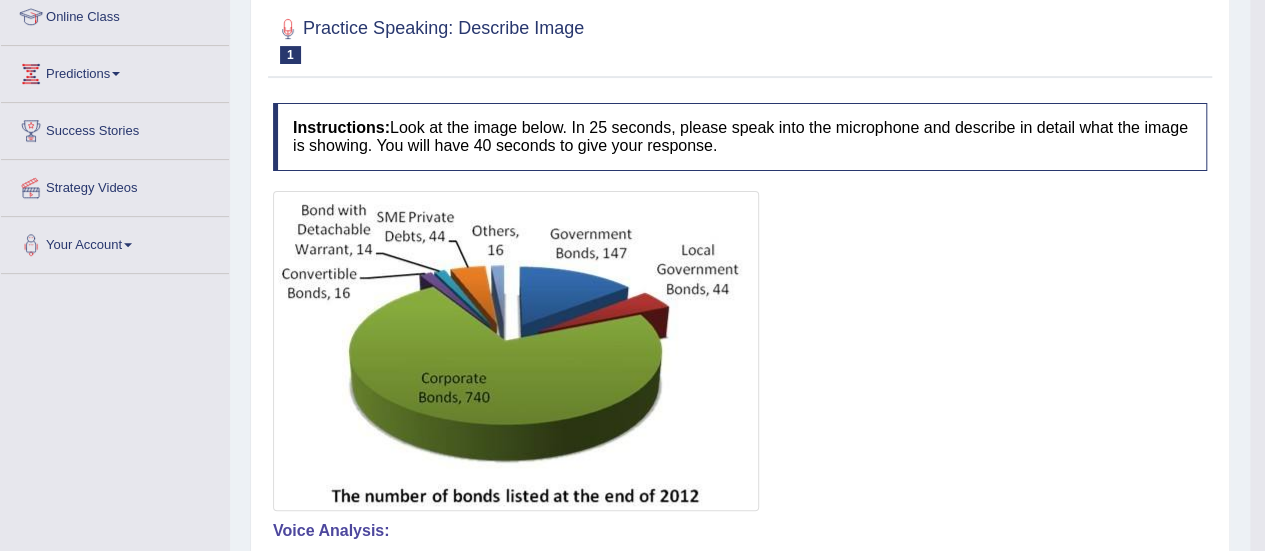 scroll, scrollTop: 28, scrollLeft: 0, axis: vertical 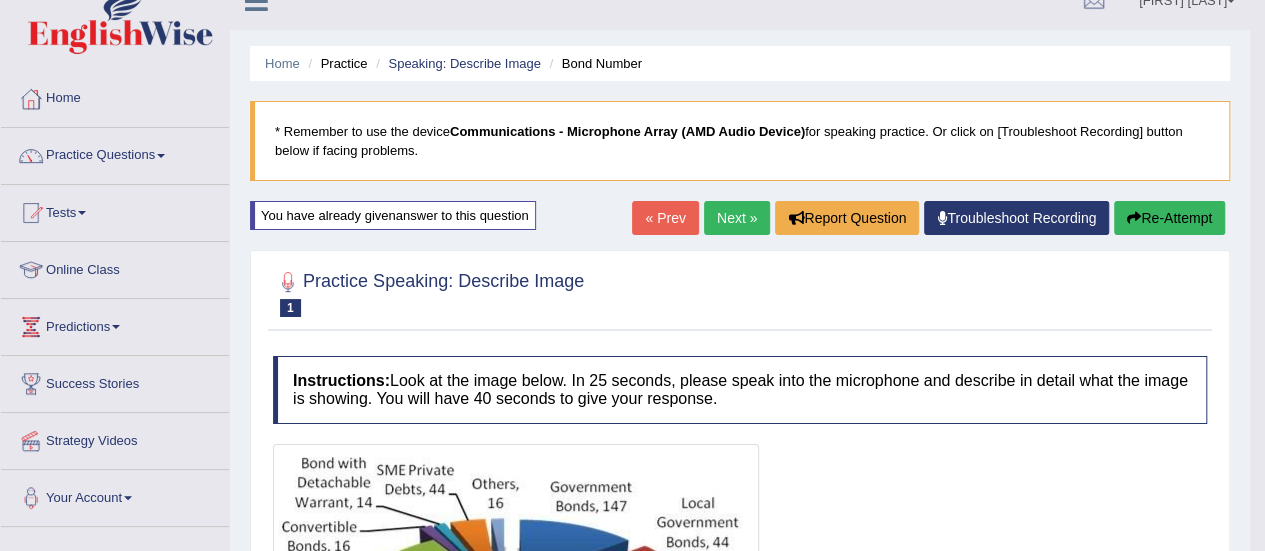 click on "Next »" at bounding box center (737, 218) 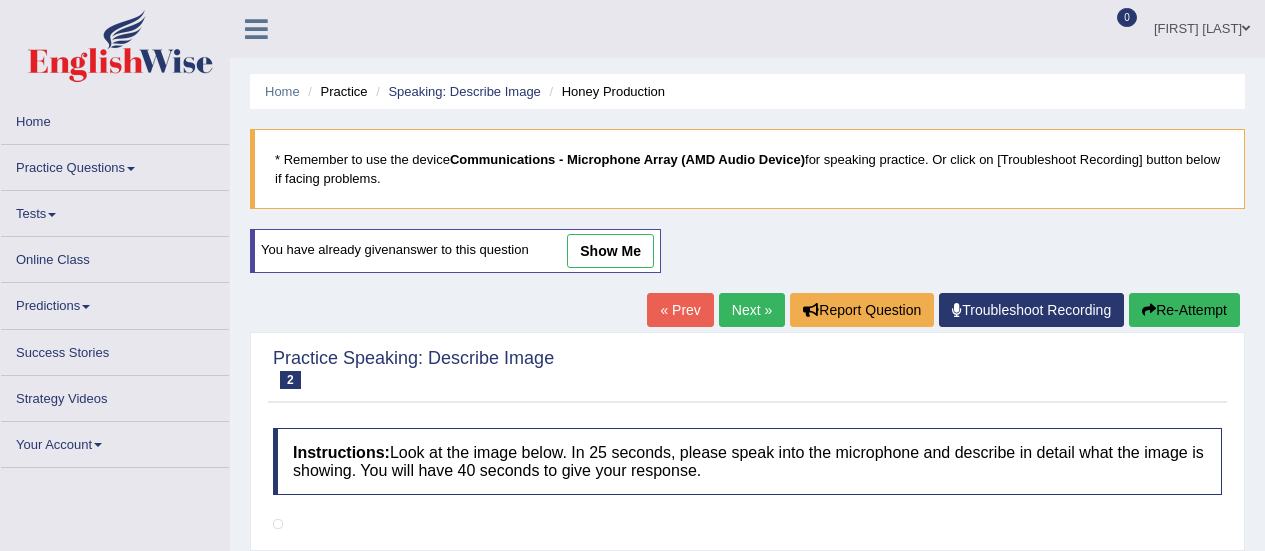 scroll, scrollTop: 188, scrollLeft: 0, axis: vertical 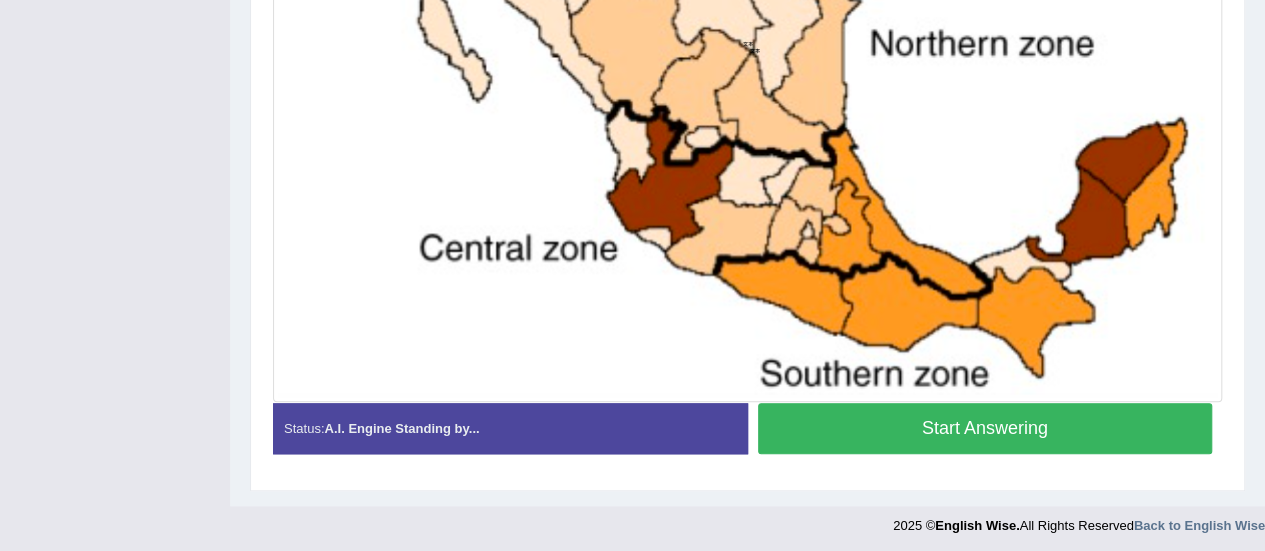 click on "Start Answering" at bounding box center [985, 428] 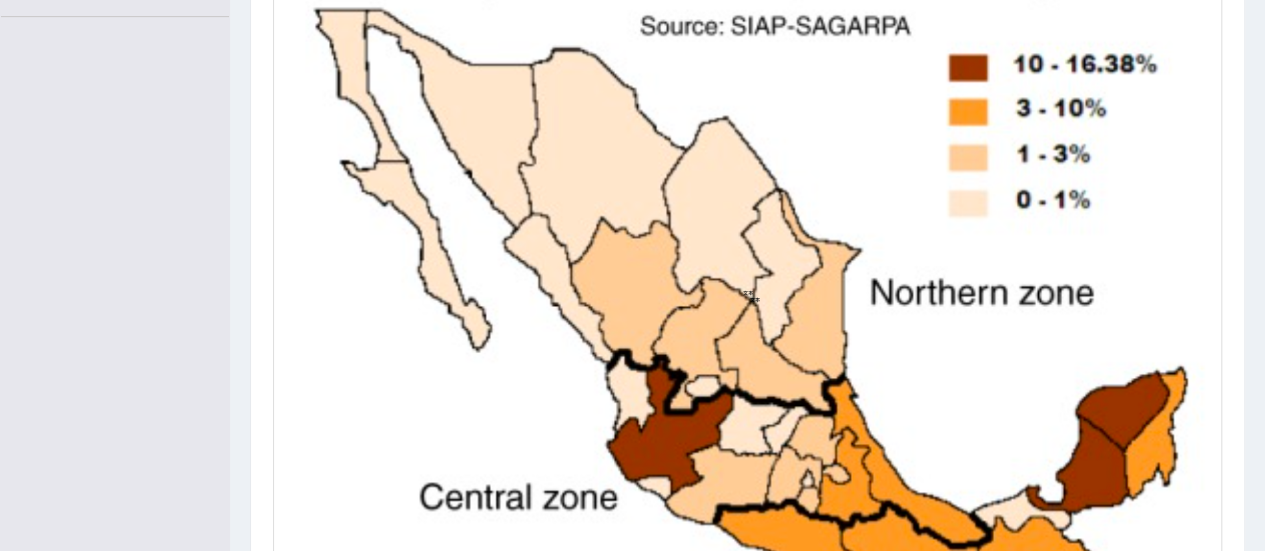 scroll, scrollTop: 507, scrollLeft: 0, axis: vertical 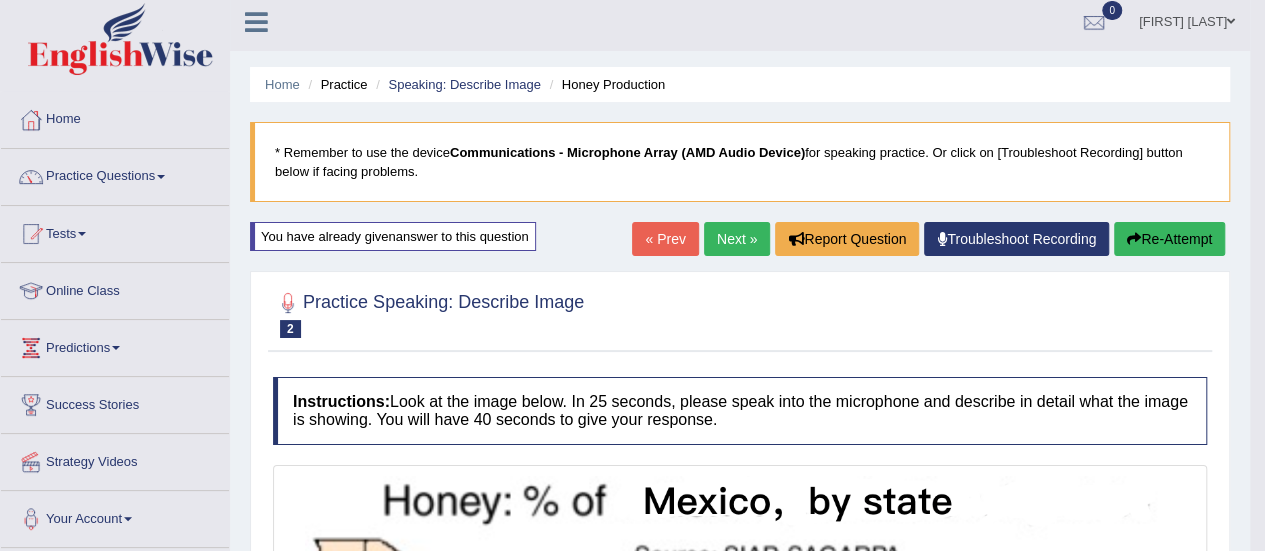 click on "Next »" at bounding box center (737, 239) 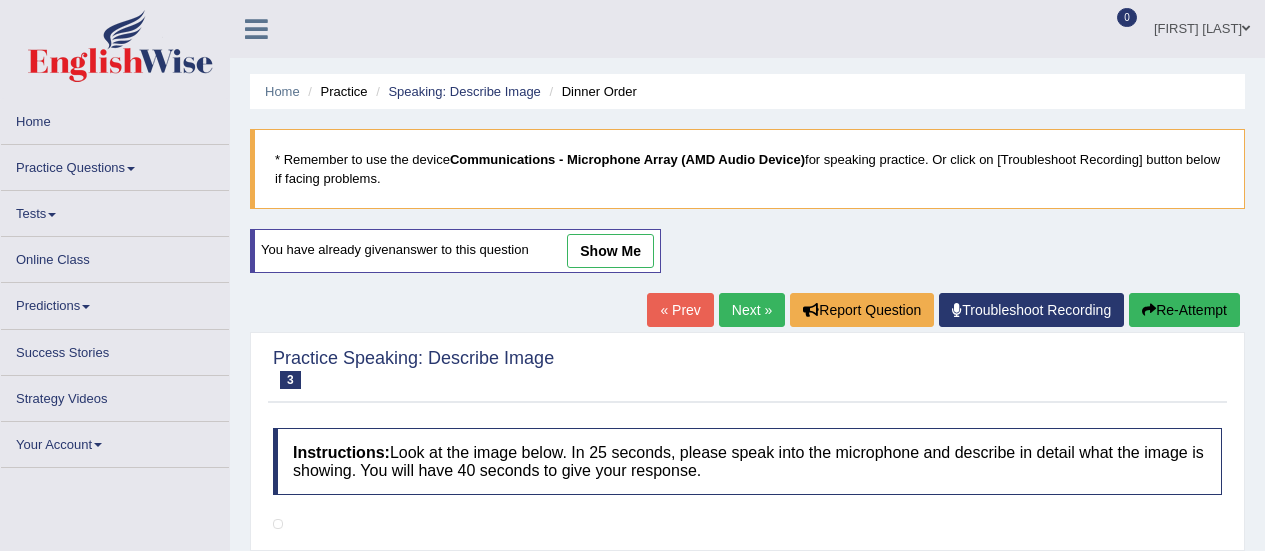 scroll, scrollTop: 226, scrollLeft: 0, axis: vertical 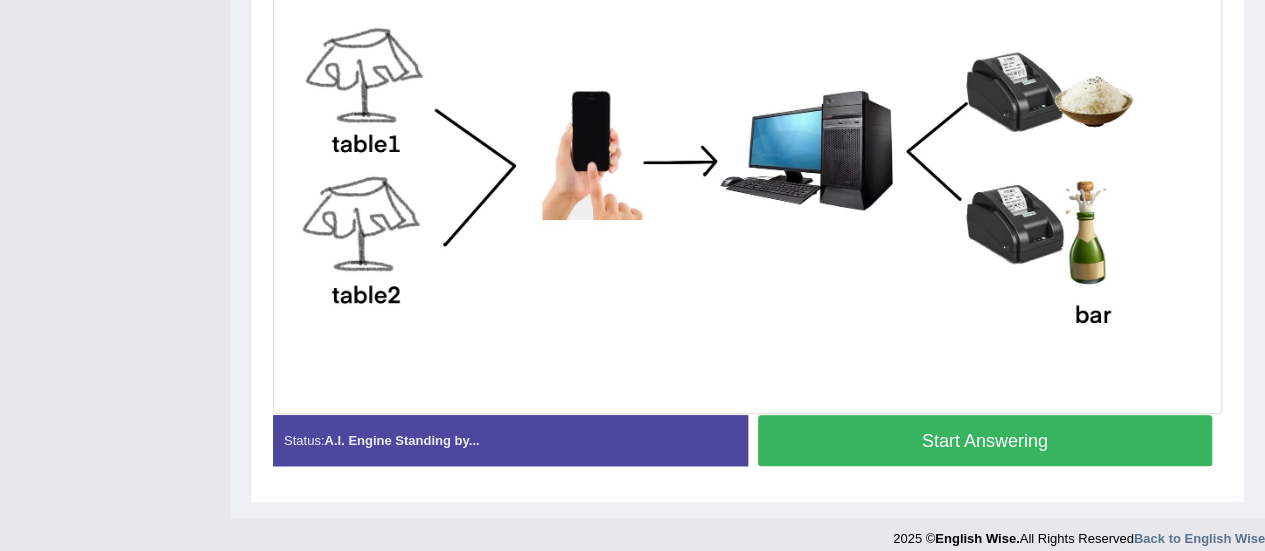 click on "Start Answering" at bounding box center [985, 440] 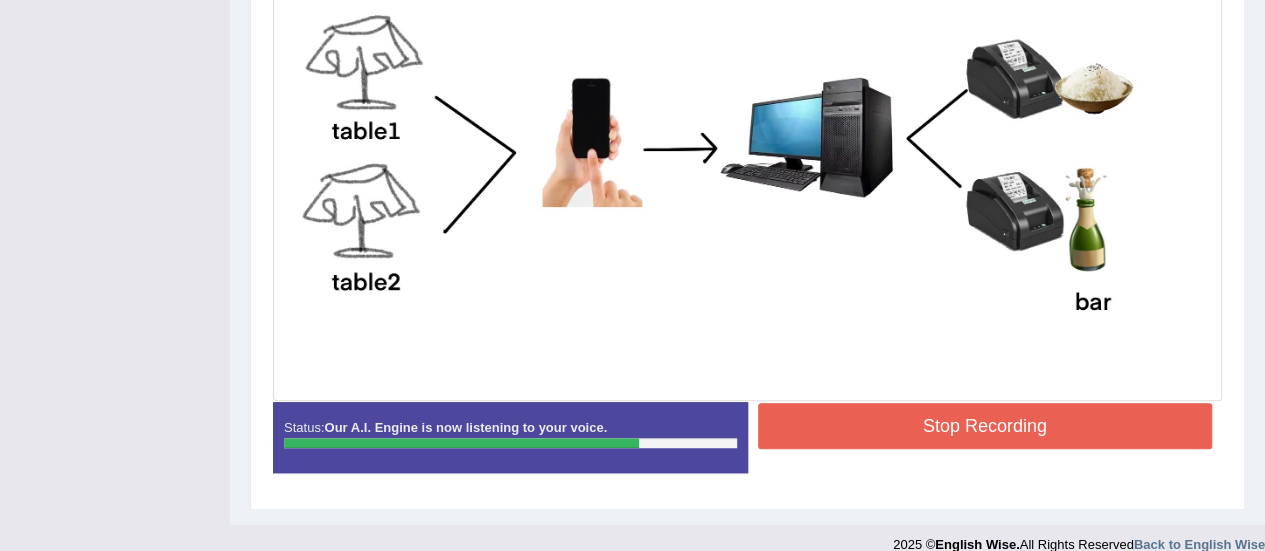 scroll, scrollTop: 578, scrollLeft: 0, axis: vertical 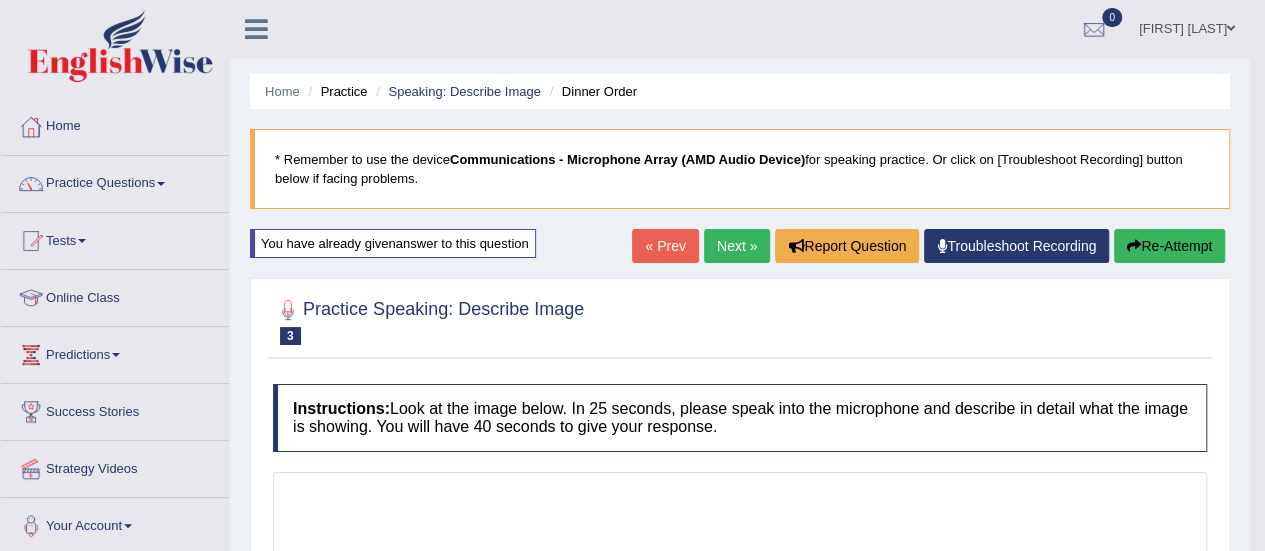 click on "Next »" at bounding box center [737, 246] 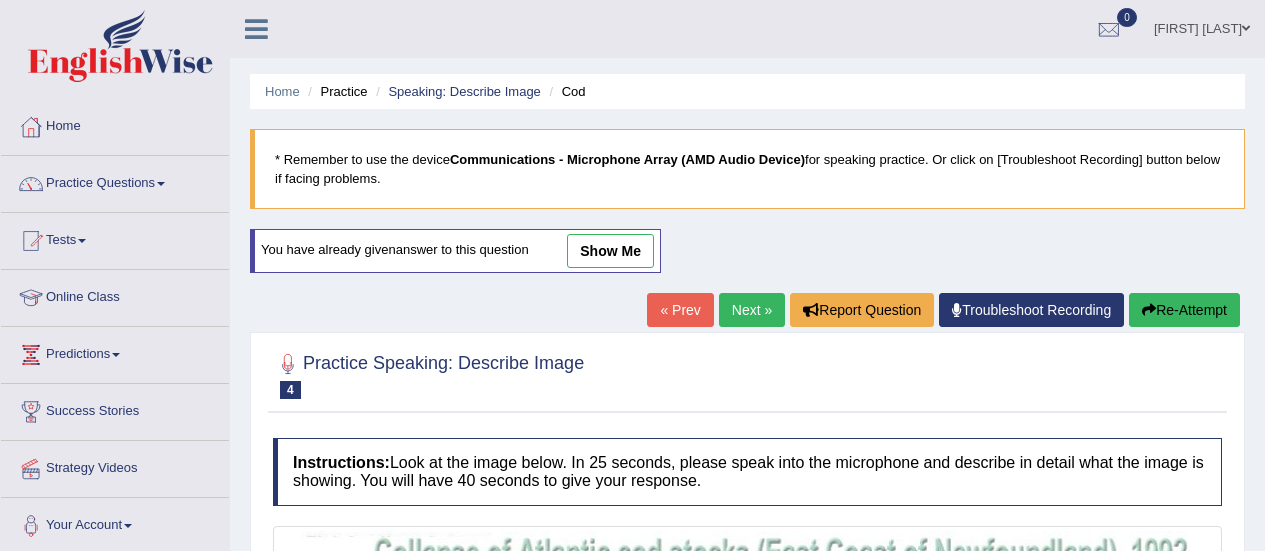 scroll, scrollTop: 572, scrollLeft: 0, axis: vertical 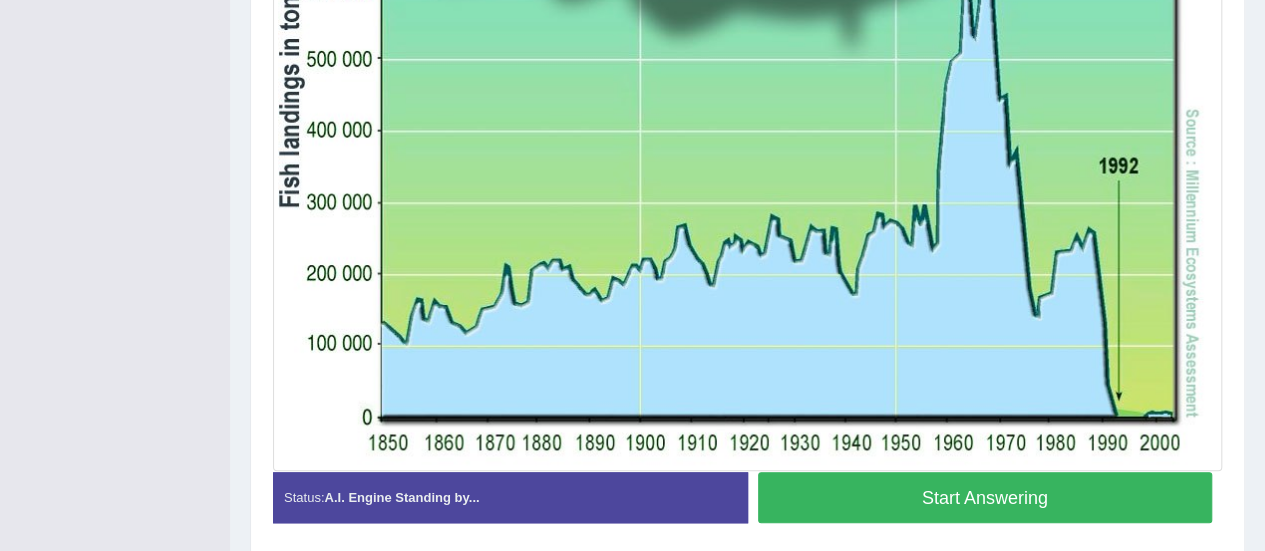 click on "Start Answering" at bounding box center (985, 497) 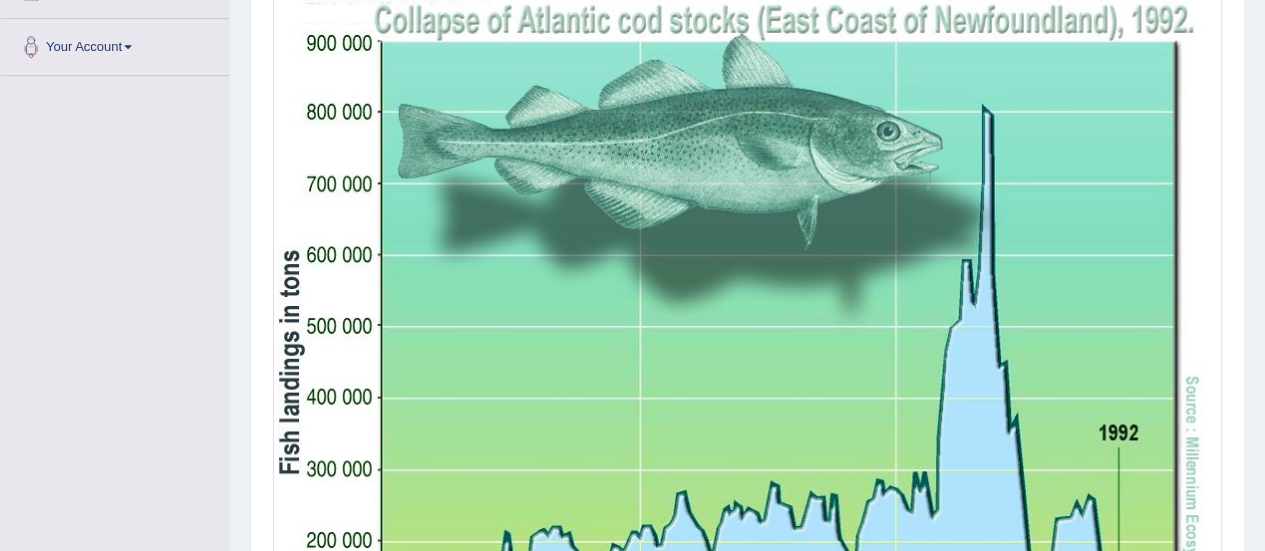 scroll, scrollTop: 447, scrollLeft: 0, axis: vertical 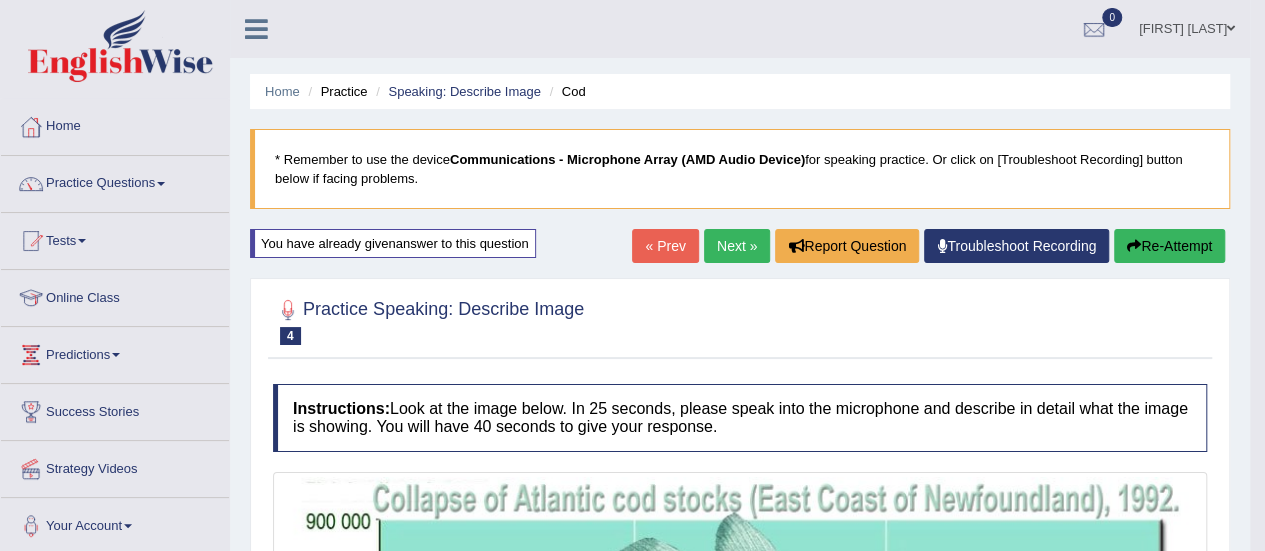 click on "Next »" at bounding box center [737, 246] 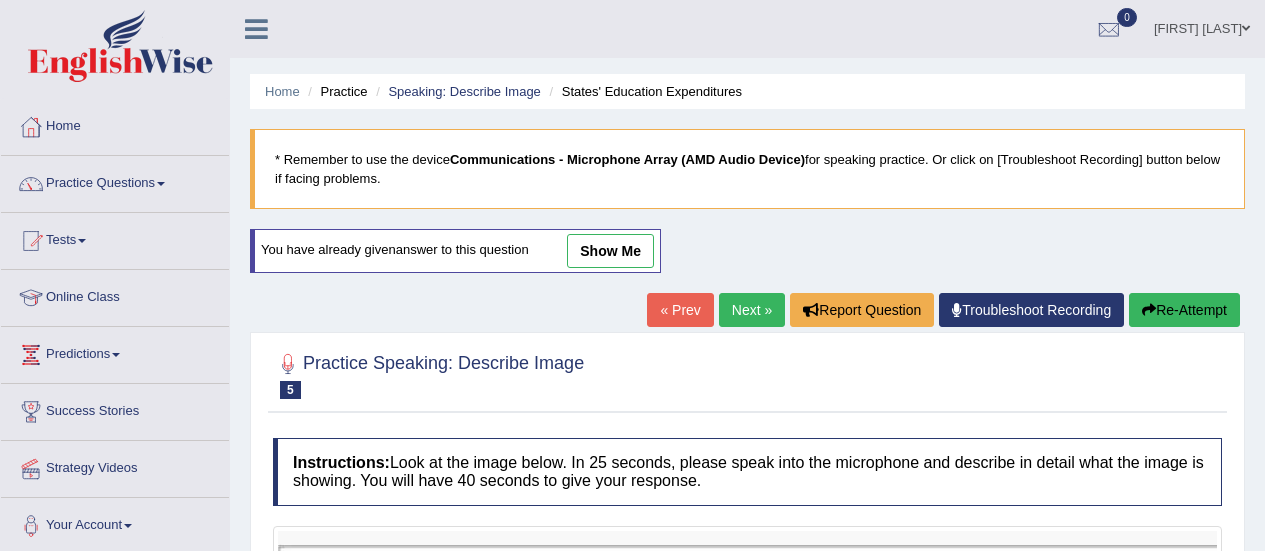 scroll, scrollTop: 500, scrollLeft: 0, axis: vertical 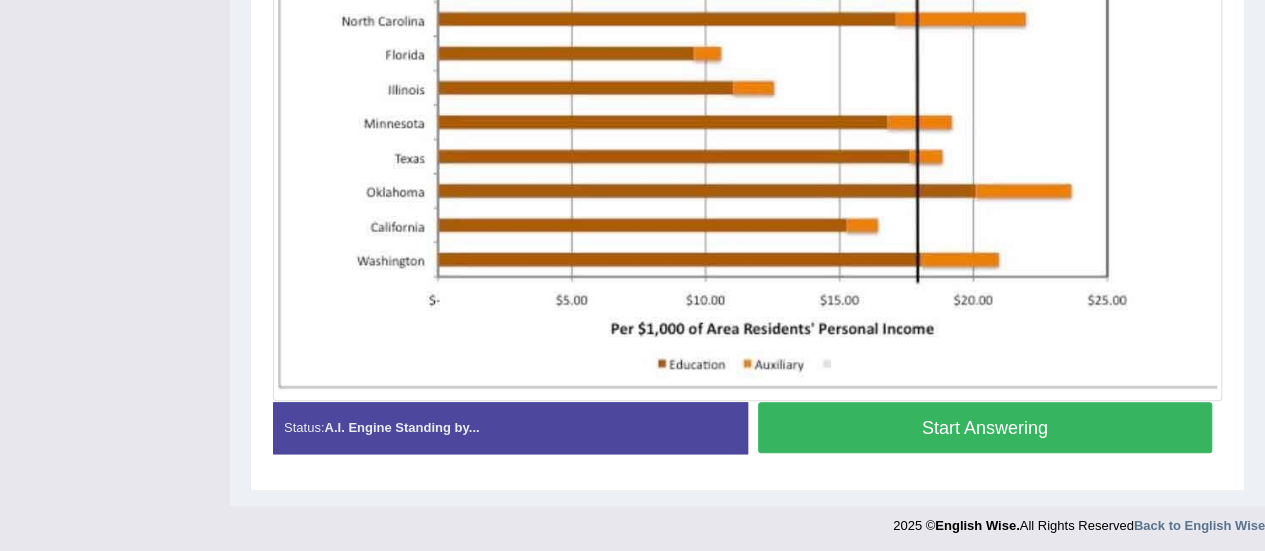 click on "Start Answering" at bounding box center [985, 427] 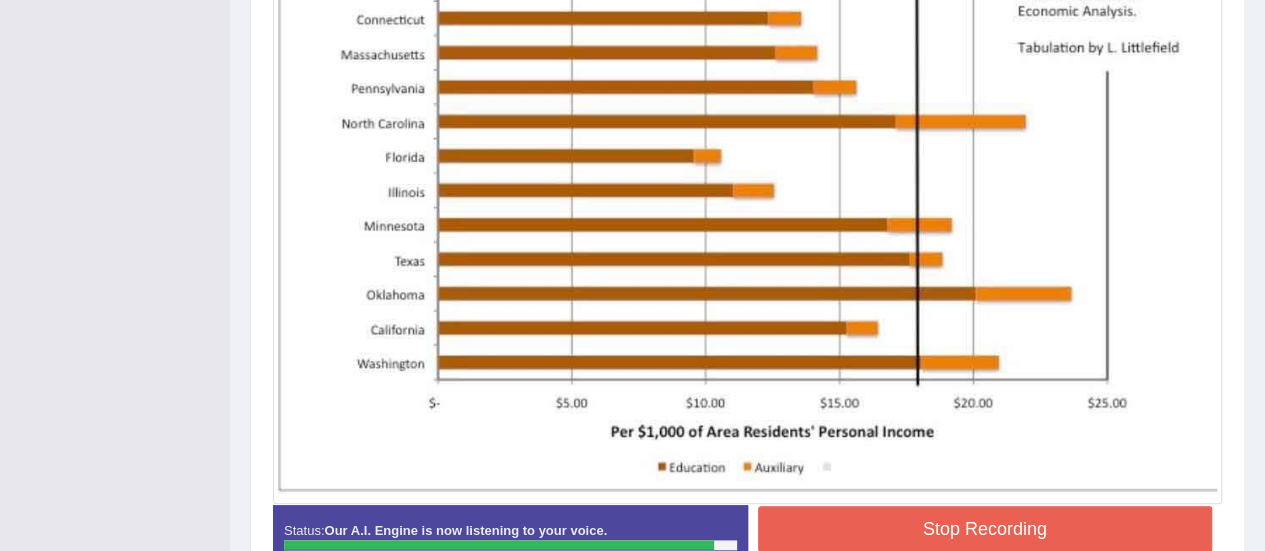 scroll, scrollTop: 647, scrollLeft: 0, axis: vertical 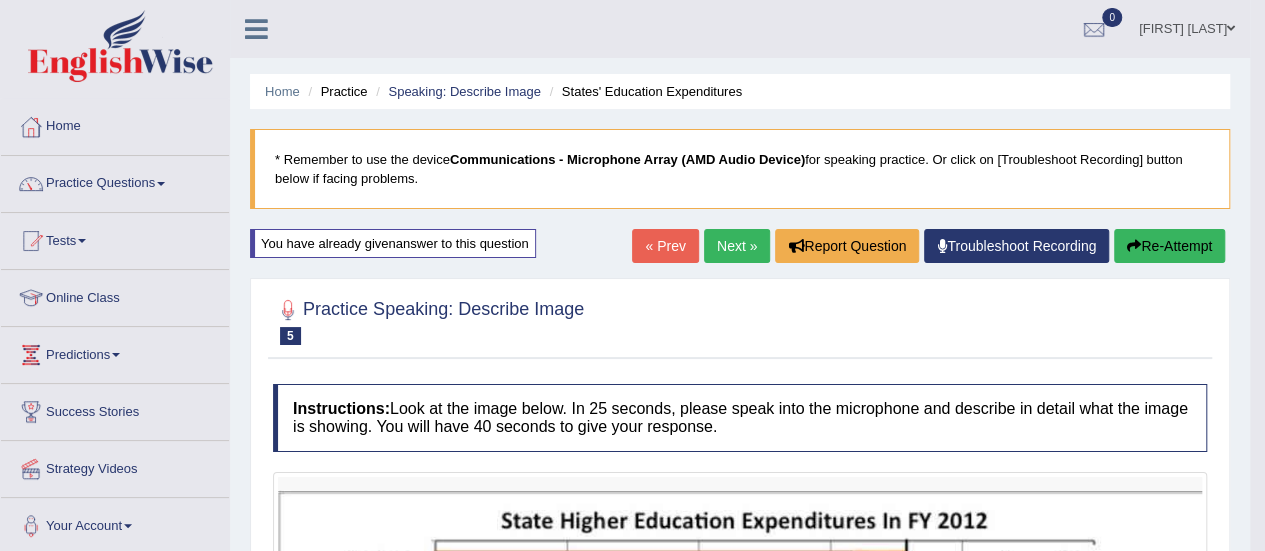 click on "Next »" at bounding box center (737, 246) 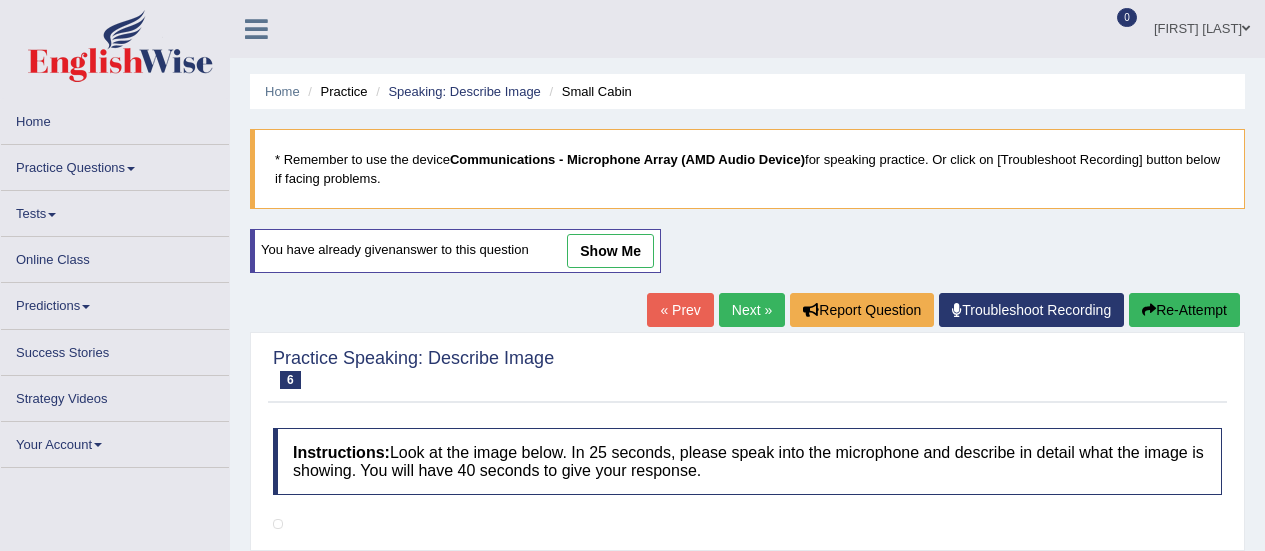 scroll, scrollTop: 486, scrollLeft: 0, axis: vertical 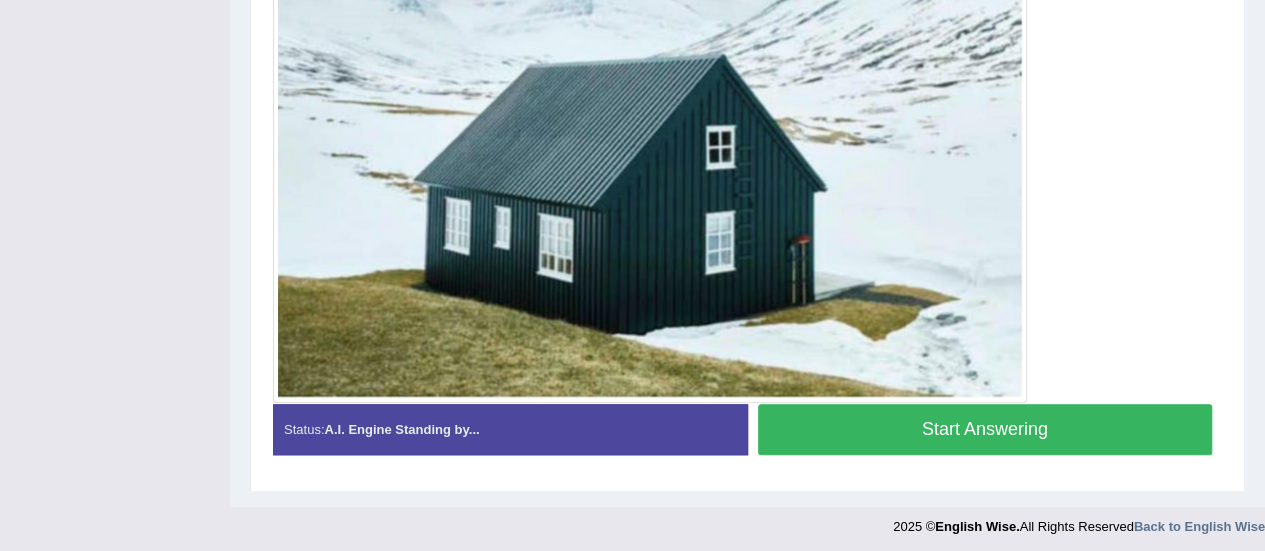 click on "Start Answering" at bounding box center [985, 429] 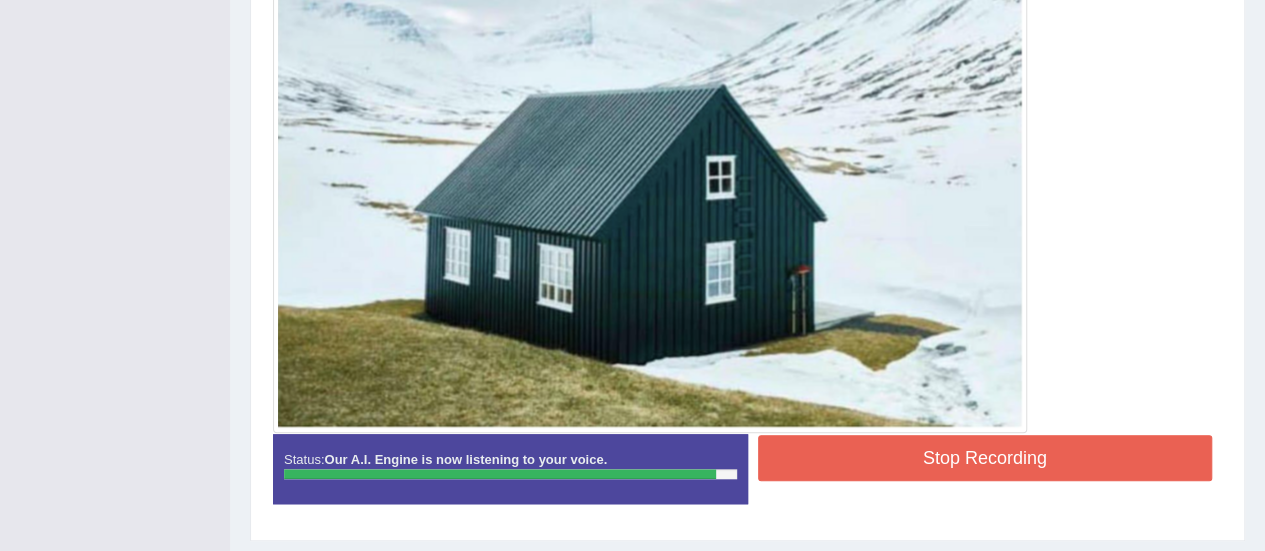 scroll, scrollTop: 704, scrollLeft: 0, axis: vertical 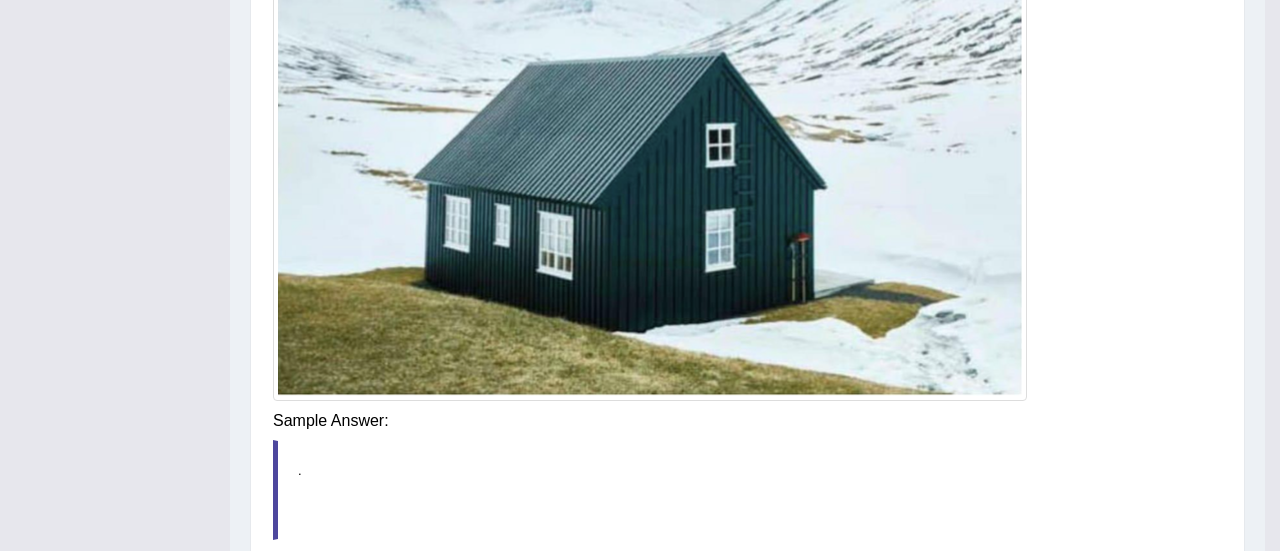 click on "Toggle navigation
Home
Practice Questions   Speaking Practice Read Aloud
Repeat Sentence
Describe Image
Re-tell Lecture
Answer Short Question
Summarize Group Discussion
Respond To A Situation
Writing Practice  Summarize Written Text
Write Essay
Reading Practice  Reading & Writing: Fill In The Blanks
Choose Multiple Answers
Re-order Paragraphs
Fill In The Blanks
Choose Single Answer
Listening Practice  Summarize Spoken Text
Highlight Incorrect Words
Highlight Correct Summary
Select Missing Word
Choose Single Answer
Choose Multiple Answers
Fill In The Blanks
Write From Dictation
Pronunciation
Tests  Take Practice Sectional Test" at bounding box center [640, -429] 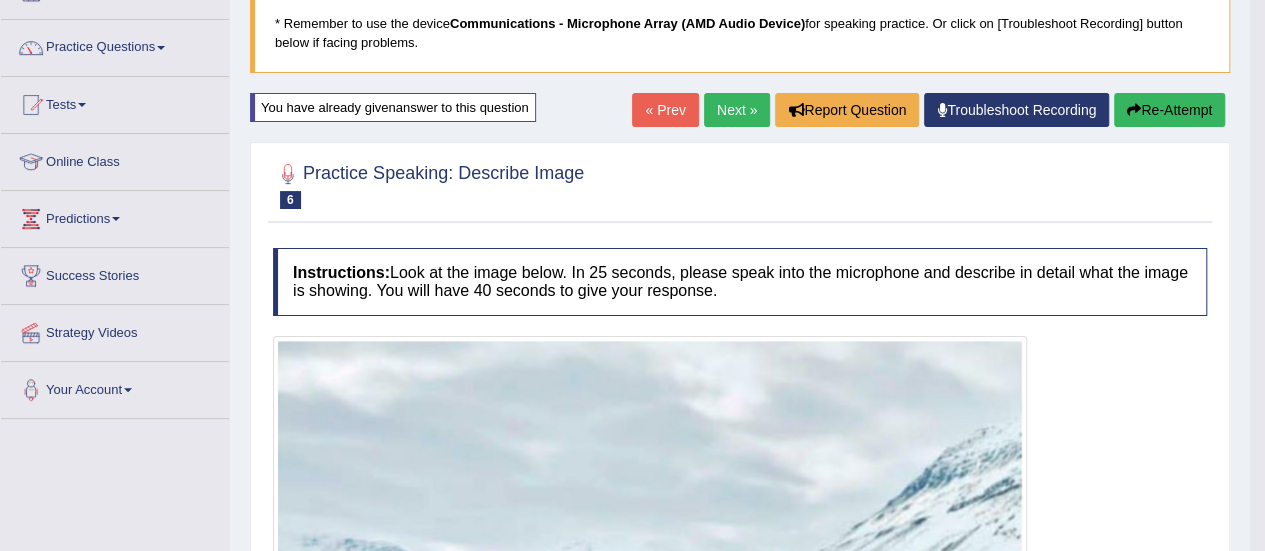 scroll, scrollTop: 126, scrollLeft: 0, axis: vertical 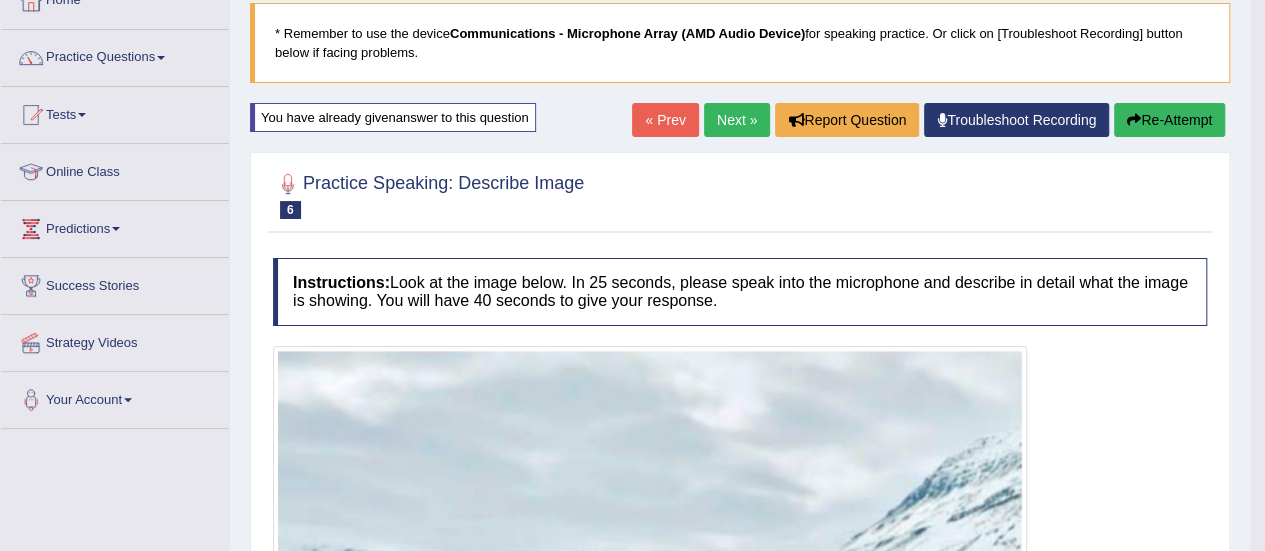 click on "Next »" at bounding box center [737, 120] 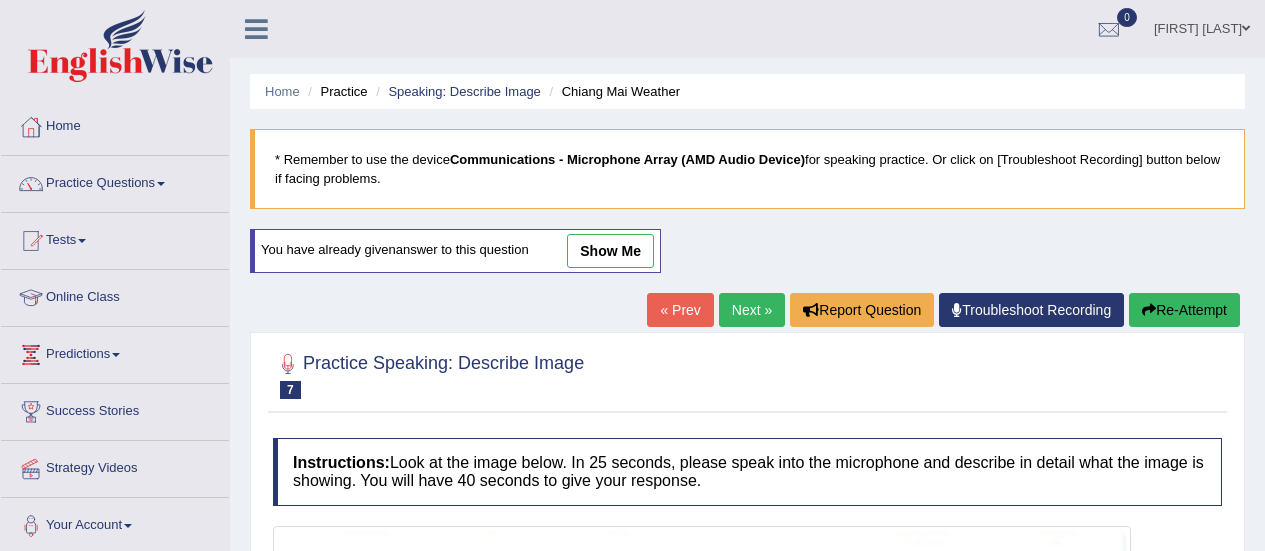scroll, scrollTop: 188, scrollLeft: 0, axis: vertical 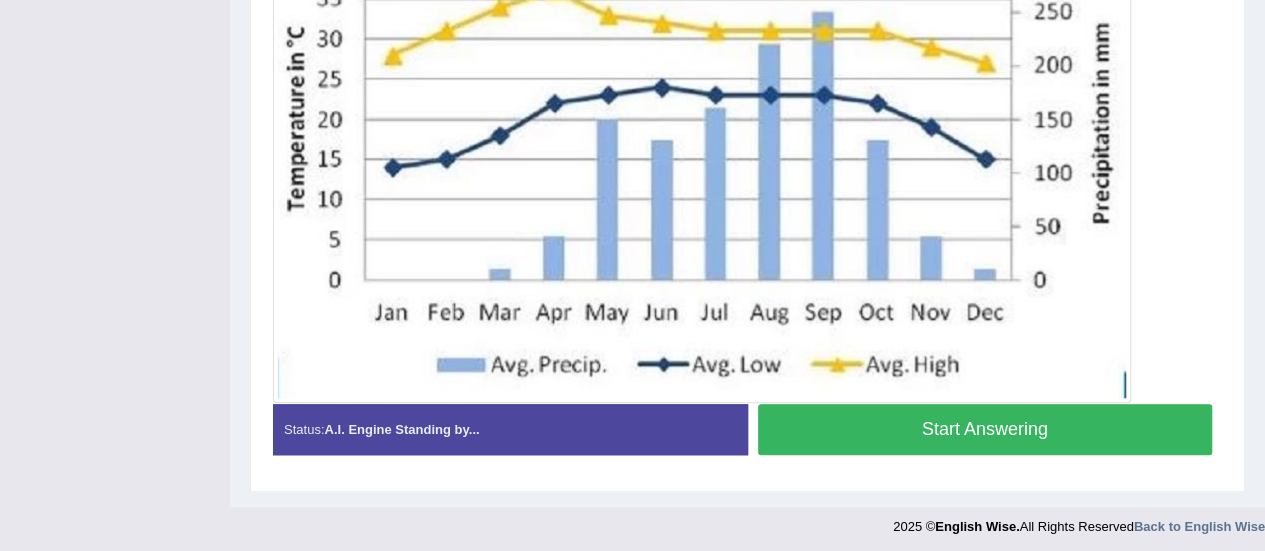 click on "Start Answering" at bounding box center (985, 429) 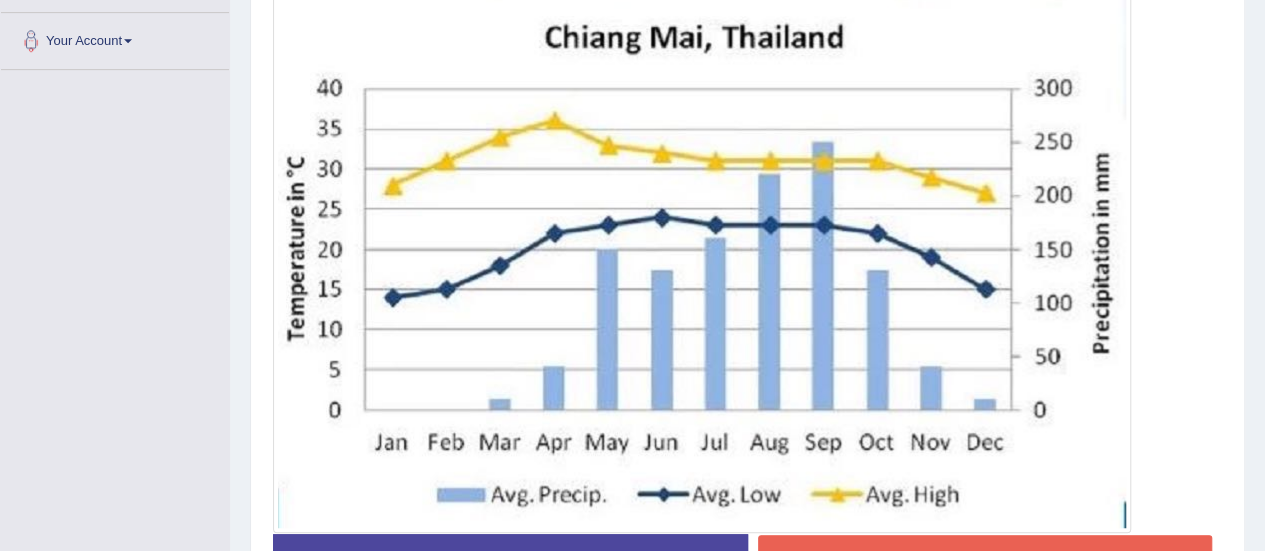scroll, scrollTop: 516, scrollLeft: 0, axis: vertical 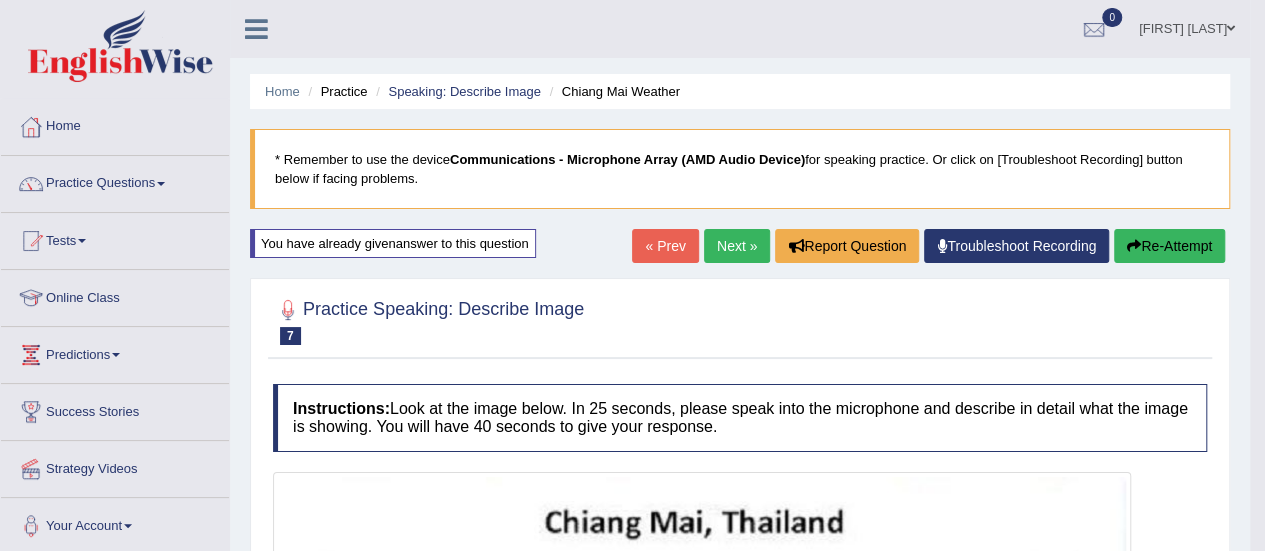 click on "Next »" at bounding box center (737, 246) 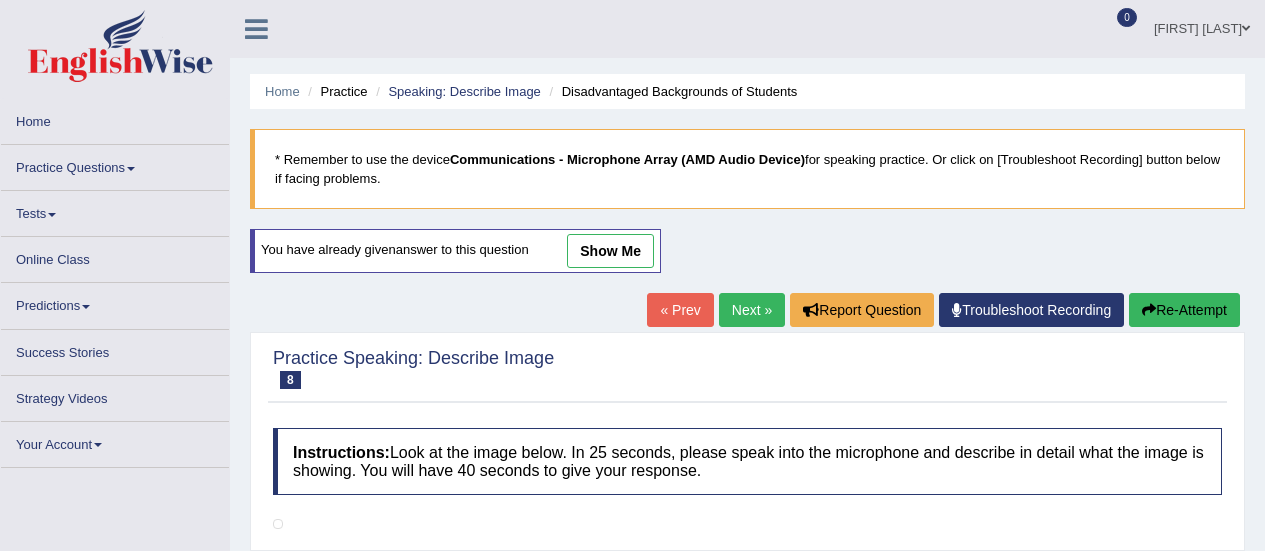 scroll, scrollTop: 277, scrollLeft: 0, axis: vertical 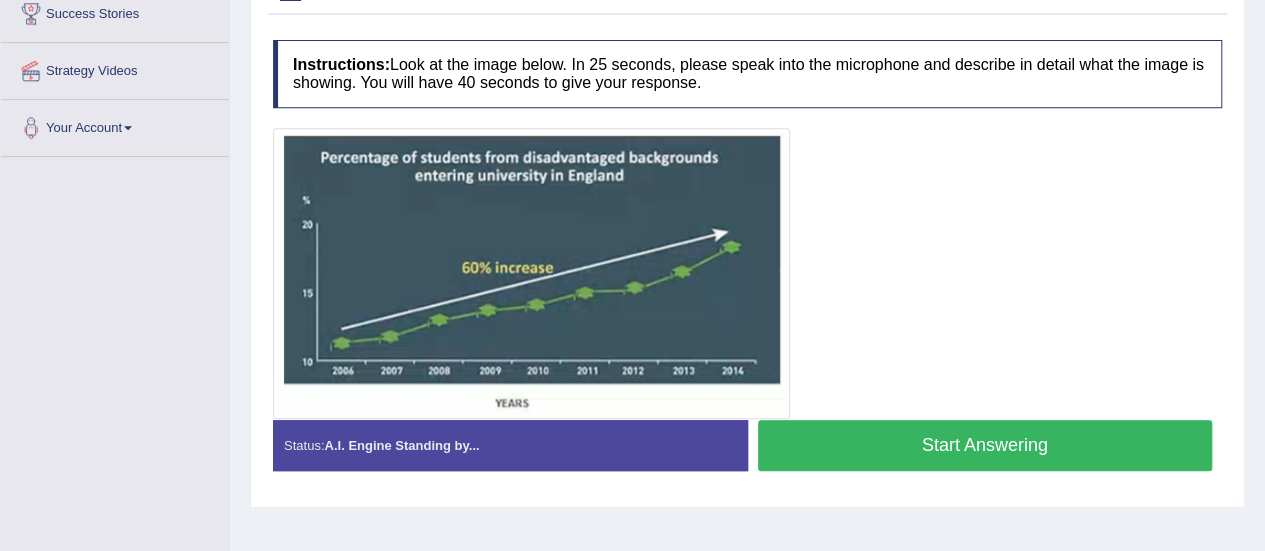 click on "Start Answering" at bounding box center [985, 445] 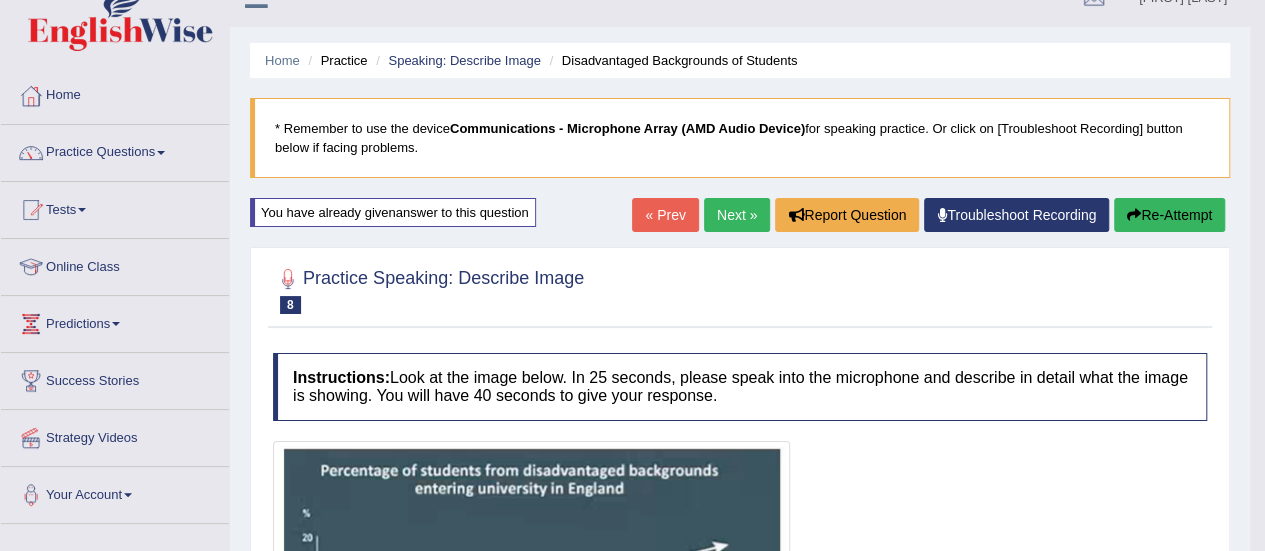 scroll, scrollTop: 0, scrollLeft: 0, axis: both 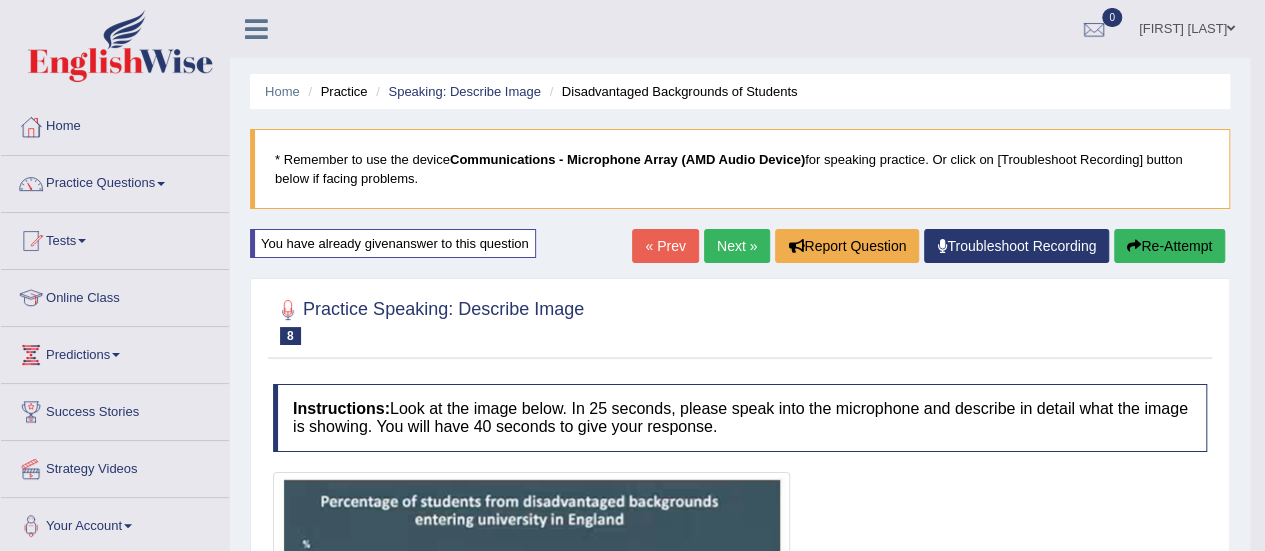 click on "Next »" at bounding box center (737, 246) 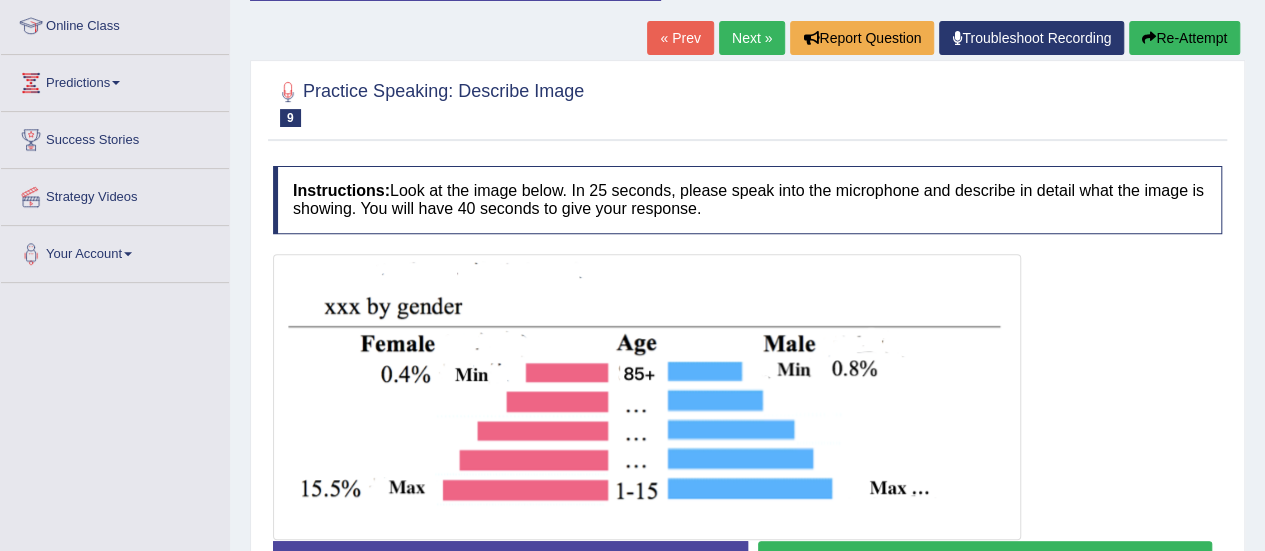 scroll, scrollTop: 0, scrollLeft: 0, axis: both 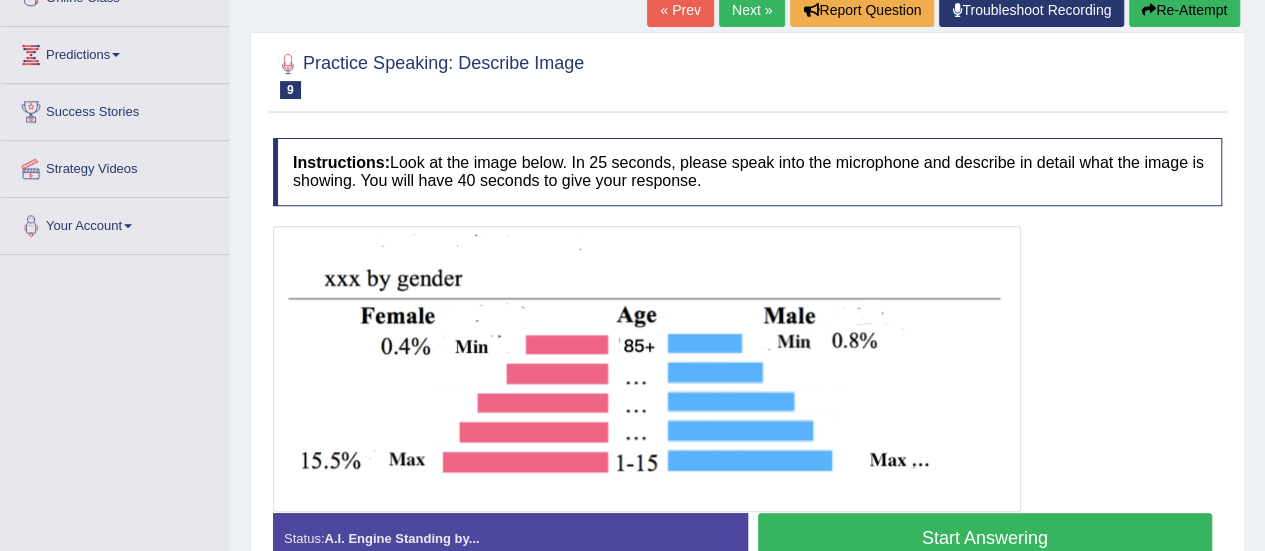 click on "Start Answering" at bounding box center [985, 538] 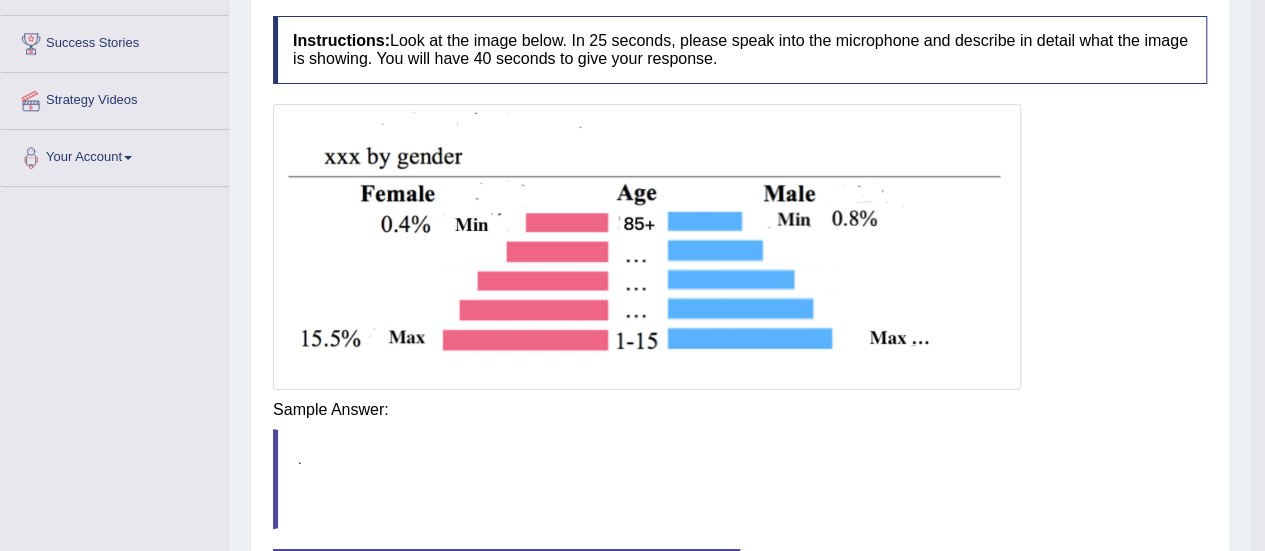 scroll, scrollTop: 400, scrollLeft: 0, axis: vertical 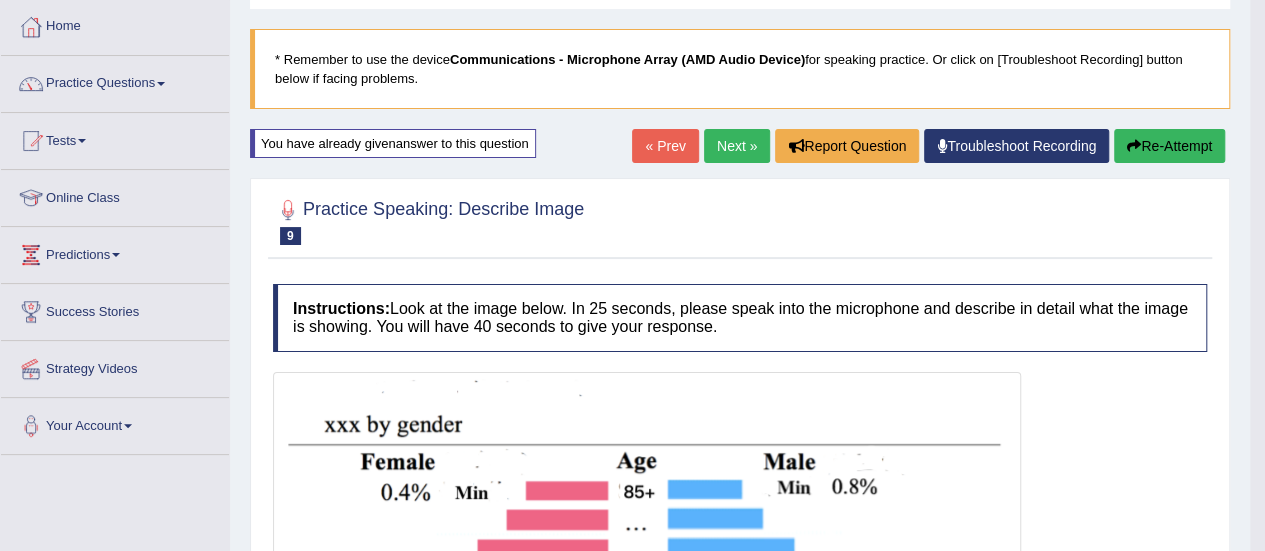 click on "Next »" at bounding box center [737, 146] 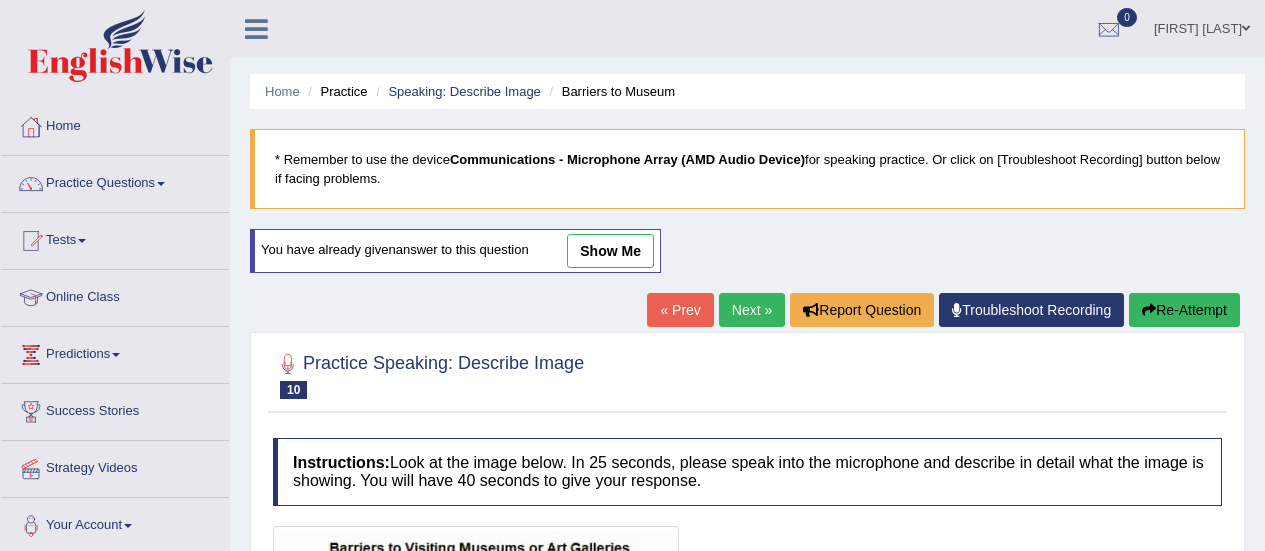 scroll, scrollTop: 400, scrollLeft: 0, axis: vertical 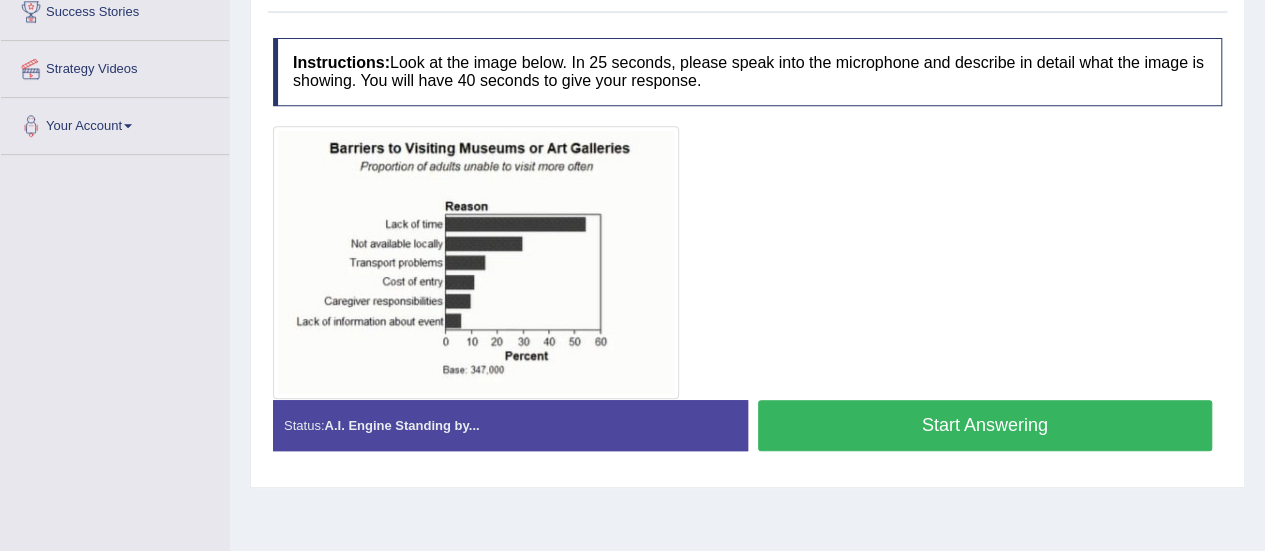 click at bounding box center (747, 262) 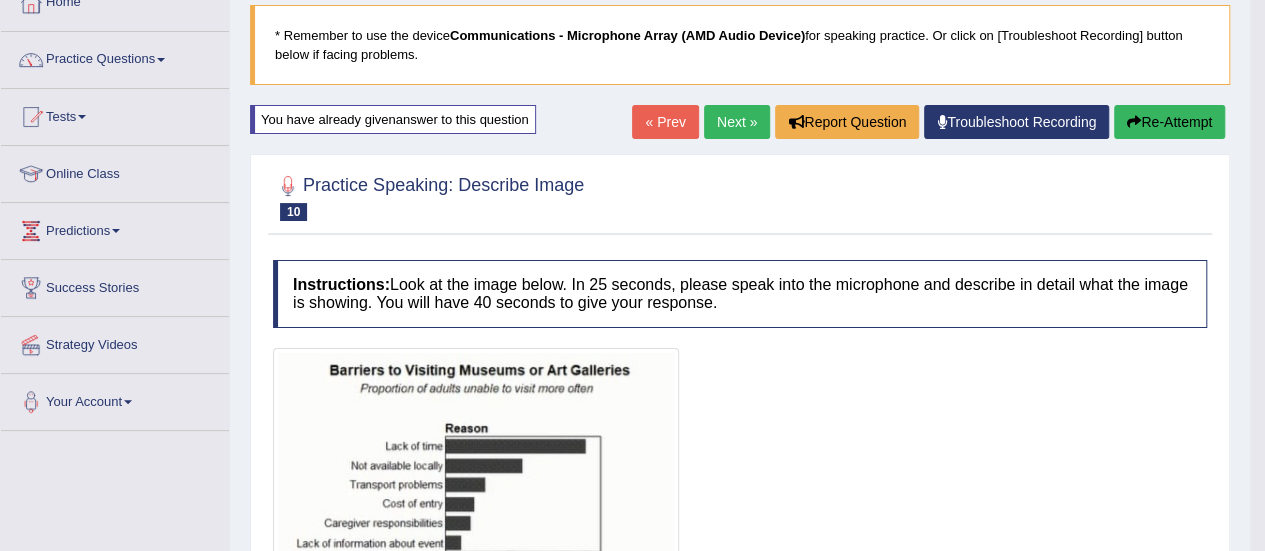 scroll, scrollTop: 0, scrollLeft: 0, axis: both 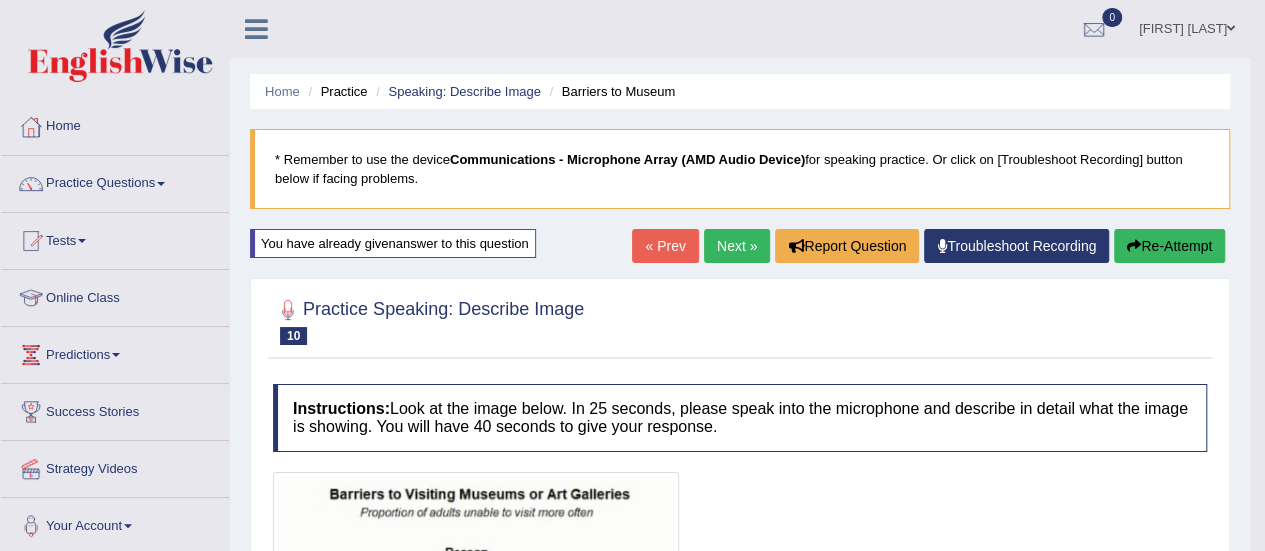 click on "Next »" at bounding box center (737, 246) 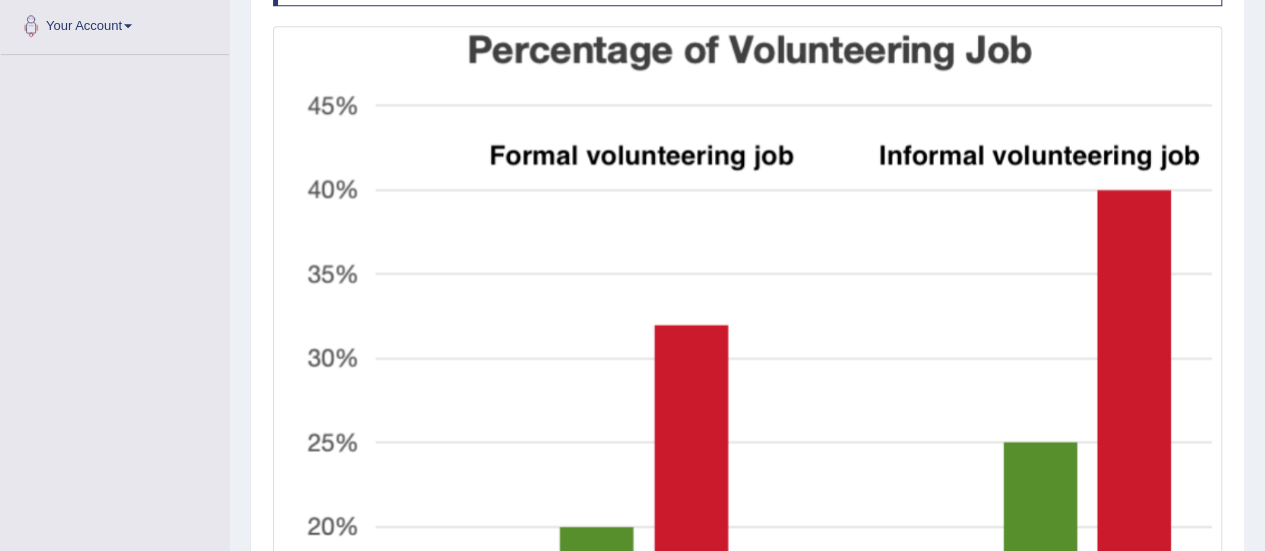 scroll, scrollTop: 0, scrollLeft: 0, axis: both 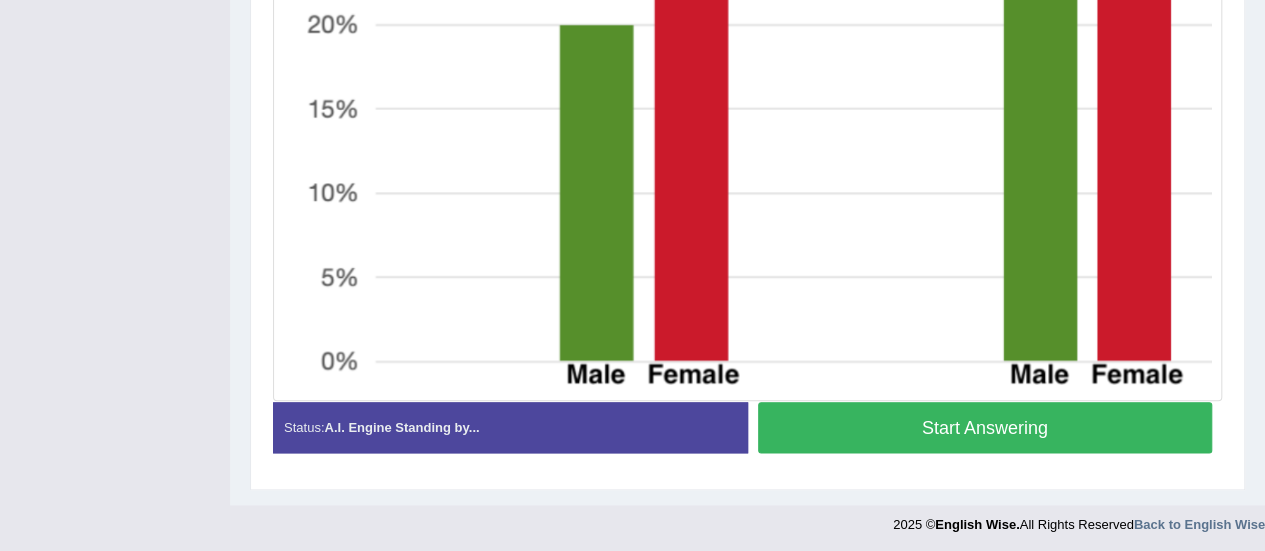 click on "Start Answering" at bounding box center (985, 427) 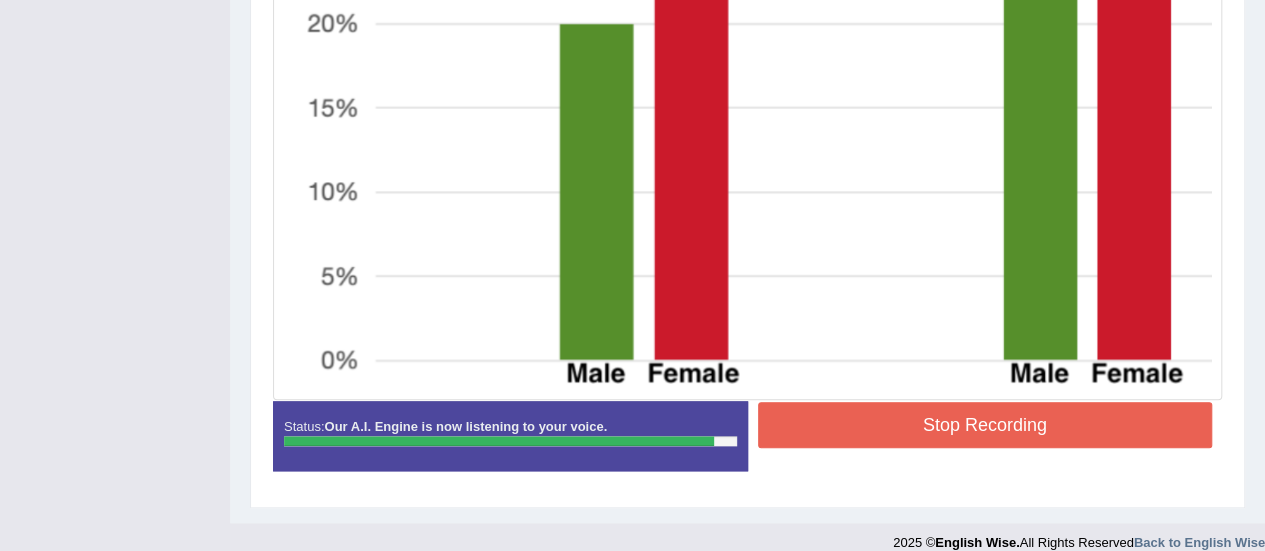 scroll, scrollTop: 849, scrollLeft: 0, axis: vertical 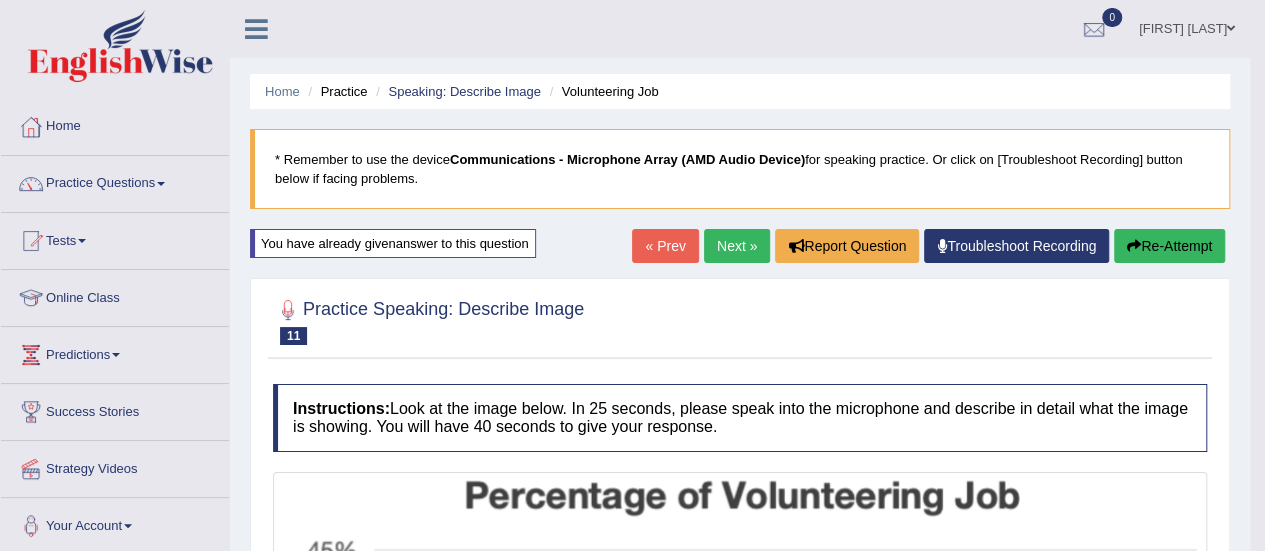 click on "« Prev Next »  Report Question  Troubleshoot Recording  Re-Attempt" at bounding box center [931, 248] 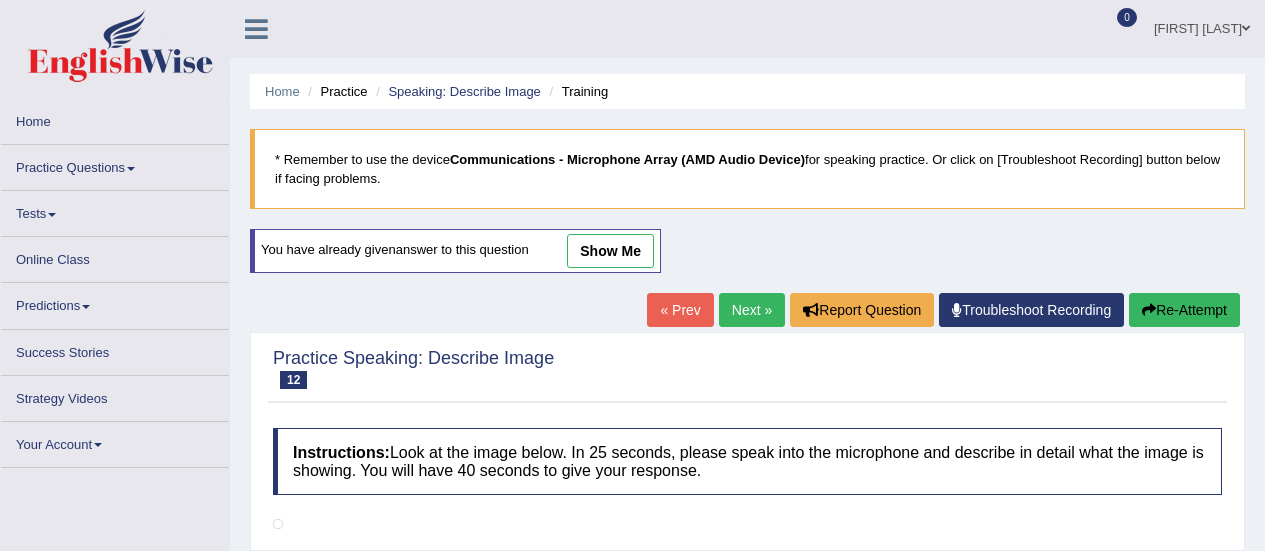 scroll, scrollTop: 218, scrollLeft: 0, axis: vertical 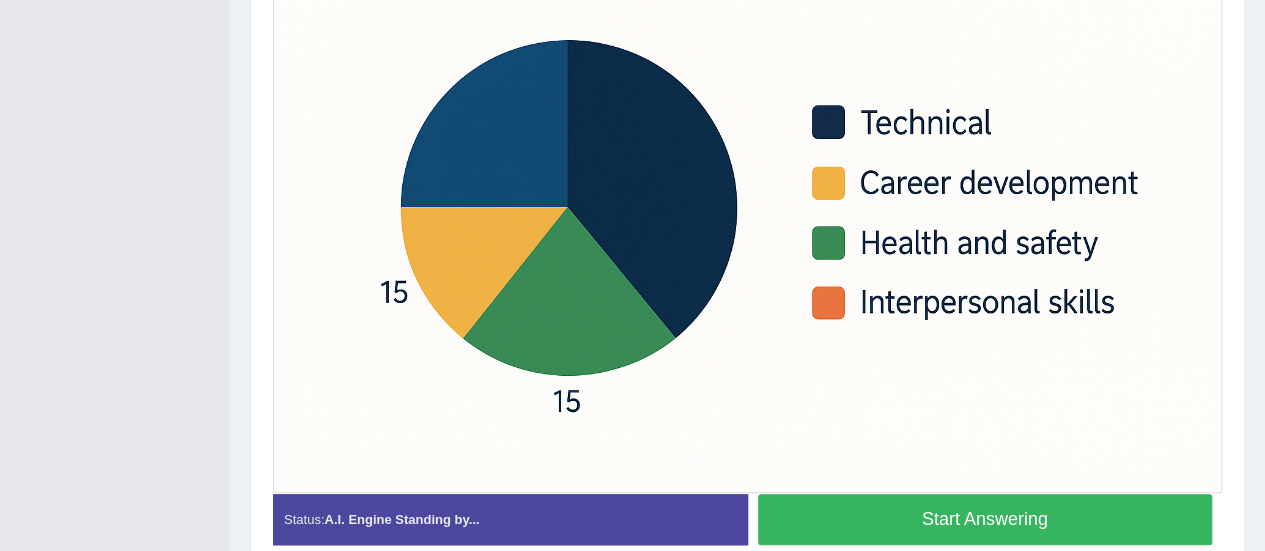 click on "Start Answering" at bounding box center [985, 519] 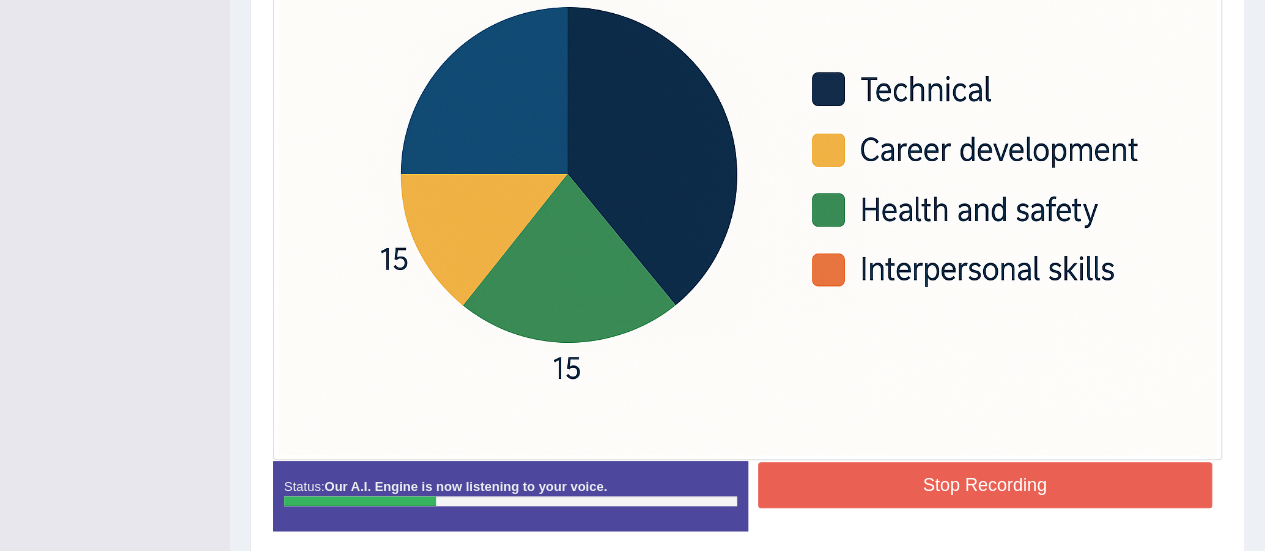 scroll, scrollTop: 616, scrollLeft: 0, axis: vertical 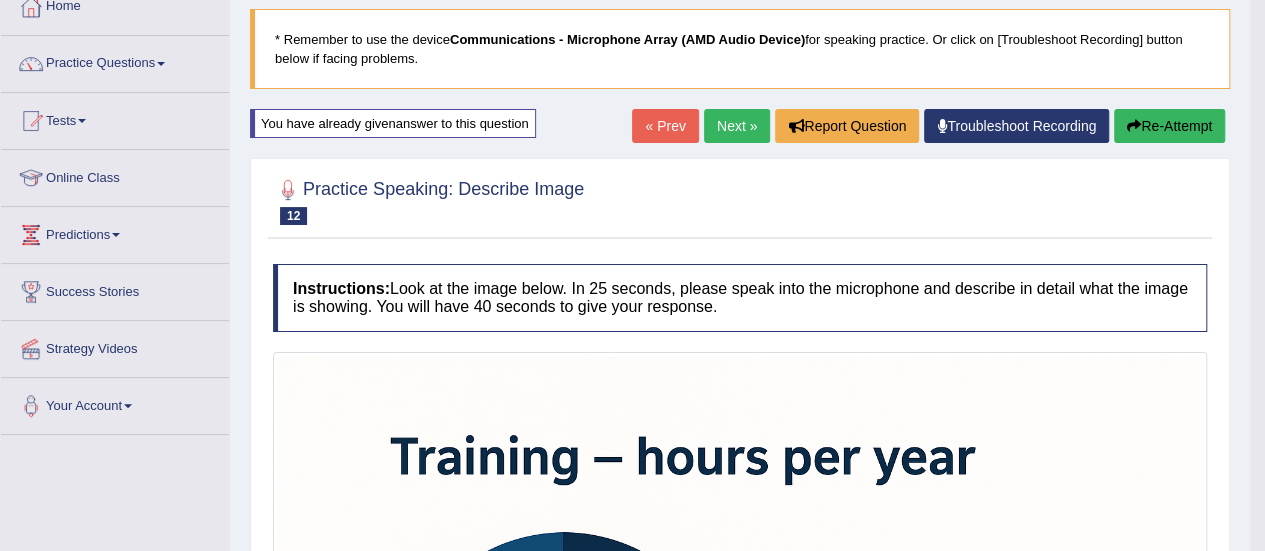 click on "Next »" at bounding box center [737, 126] 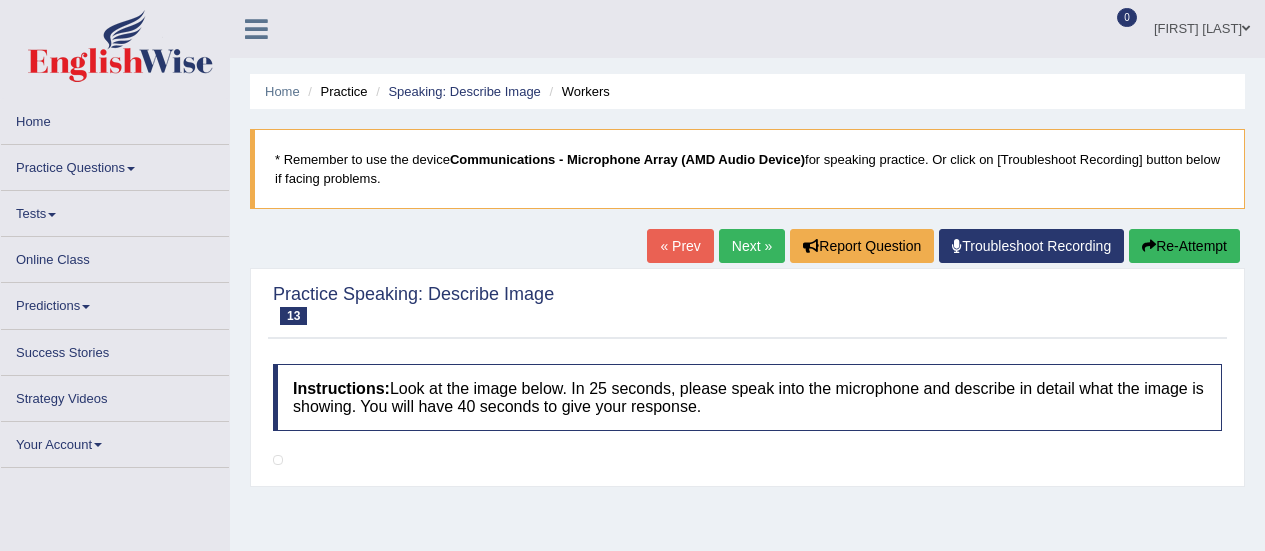 scroll, scrollTop: 400, scrollLeft: 0, axis: vertical 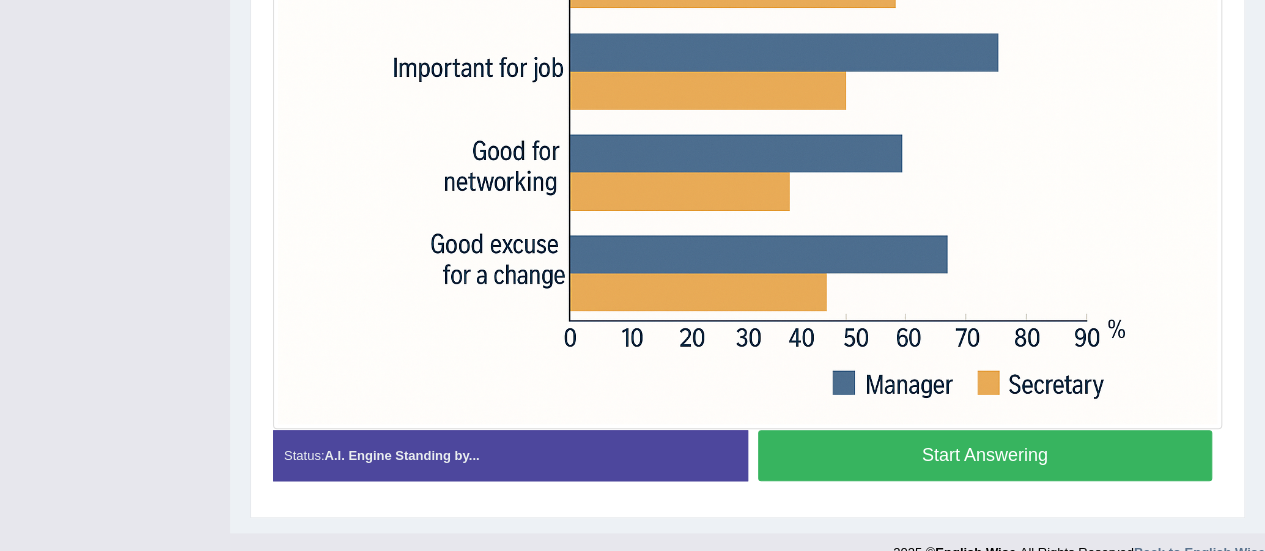 click on "Start Answering" at bounding box center [985, 455] 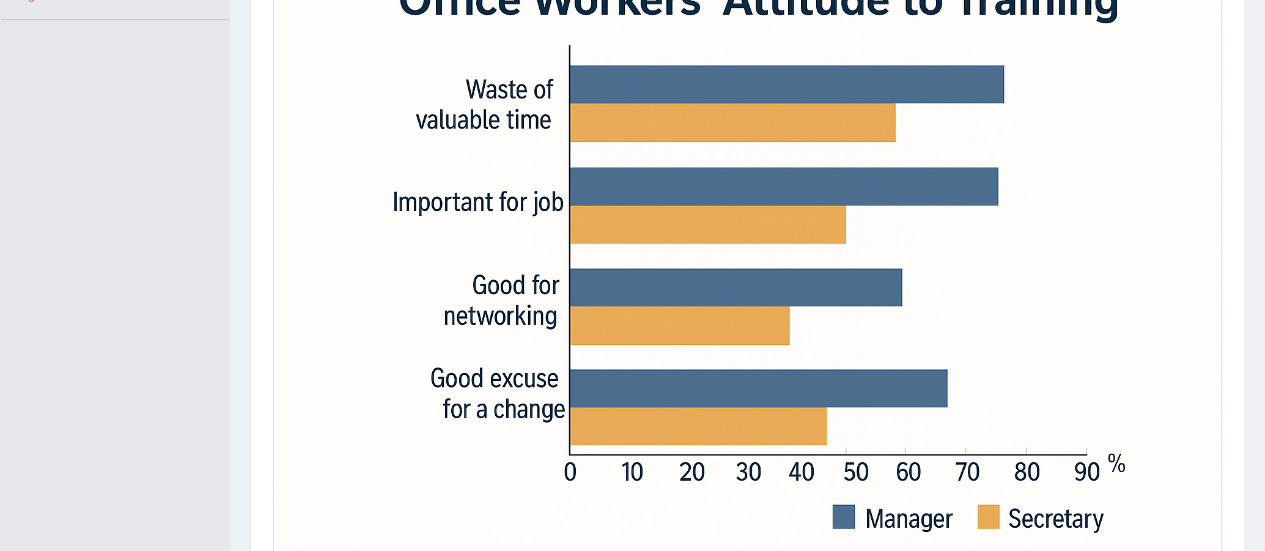 scroll, scrollTop: 516, scrollLeft: 0, axis: vertical 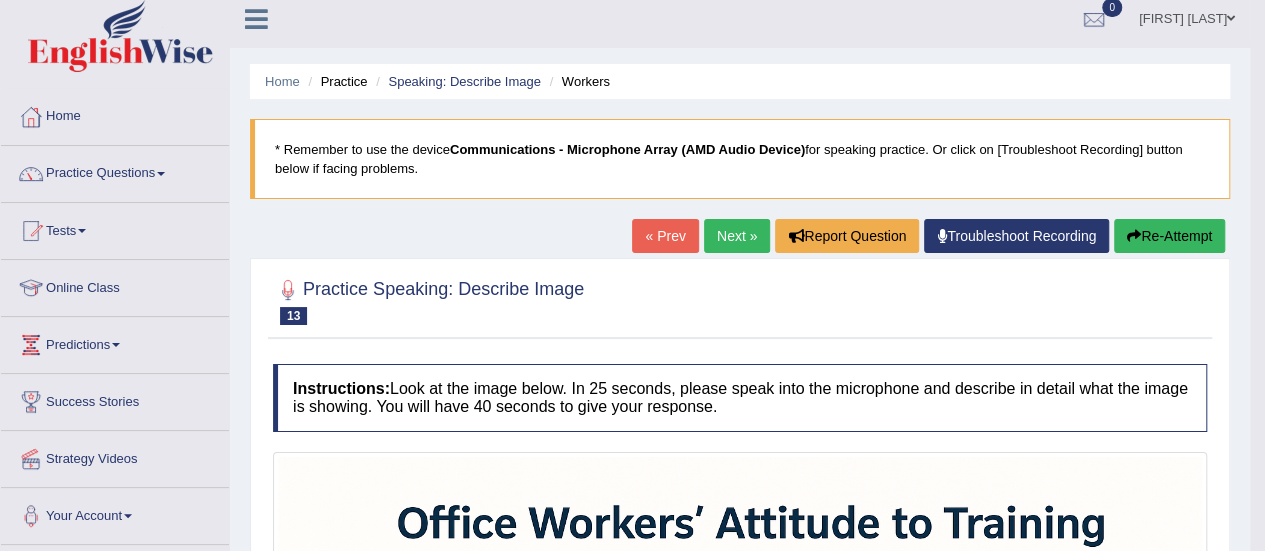 click on "Next »" at bounding box center (737, 236) 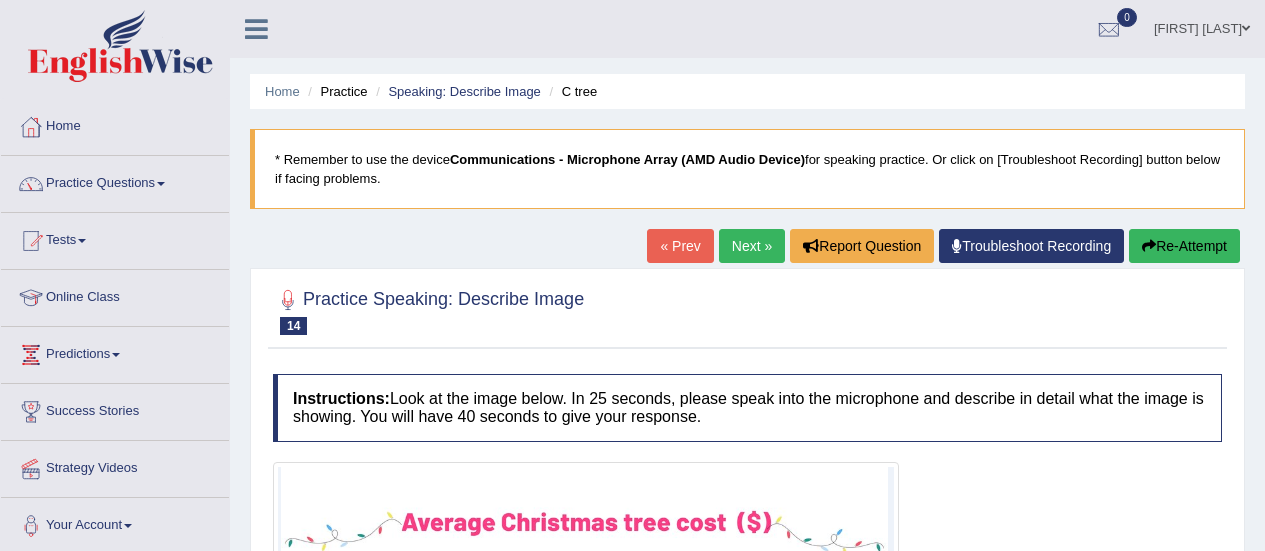 scroll, scrollTop: 300, scrollLeft: 0, axis: vertical 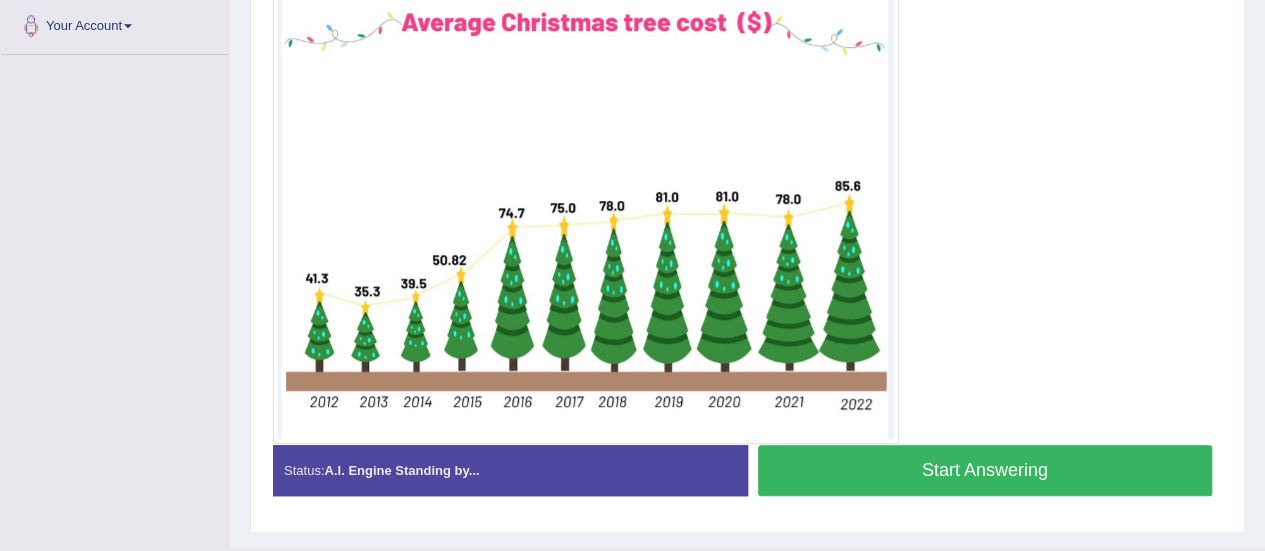 click on "Start Answering" at bounding box center [985, 470] 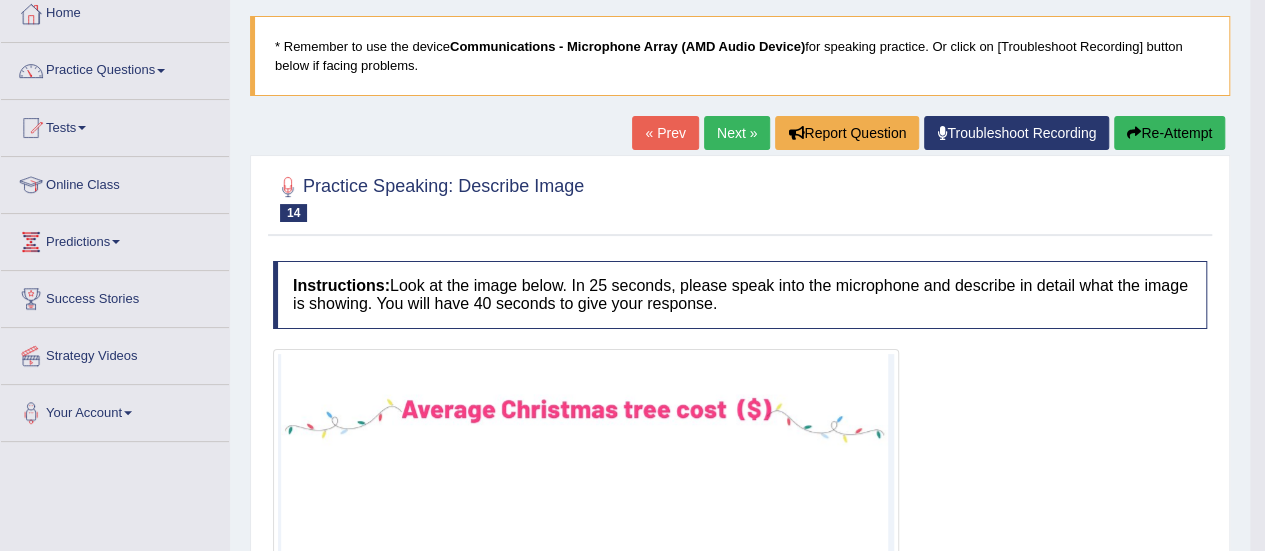 scroll, scrollTop: 100, scrollLeft: 0, axis: vertical 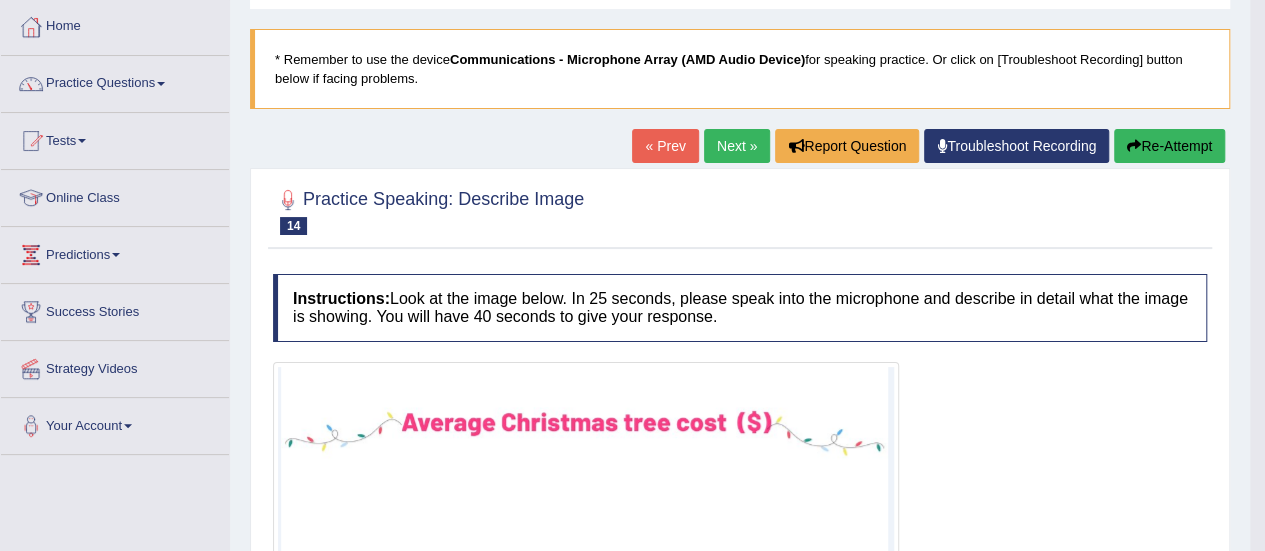 click on "Re-Attempt" at bounding box center [1169, 146] 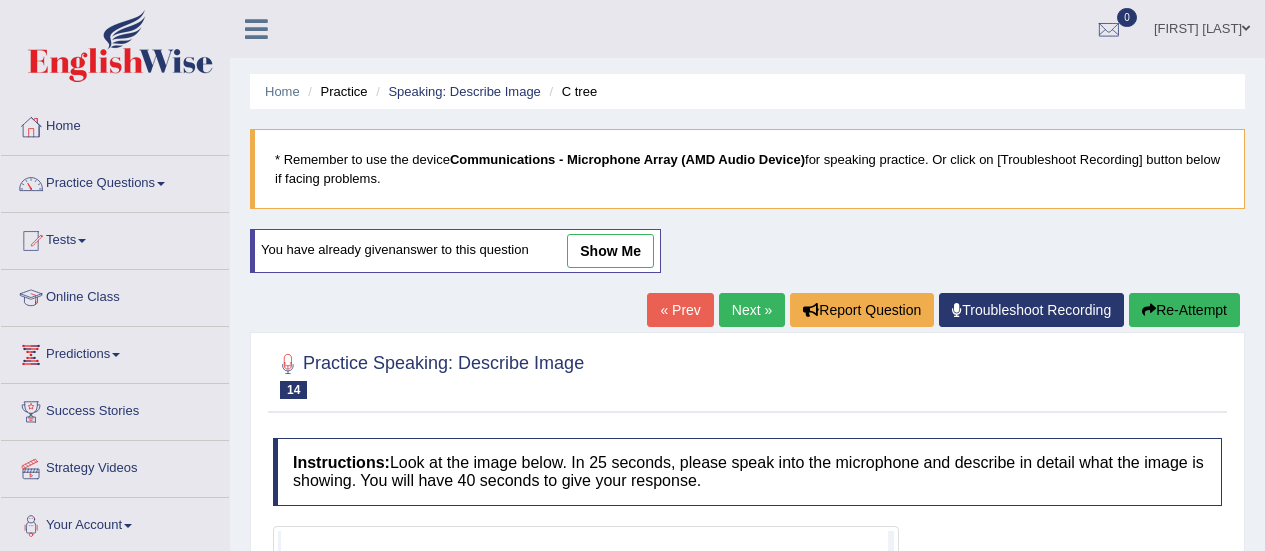 scroll, scrollTop: 106, scrollLeft: 0, axis: vertical 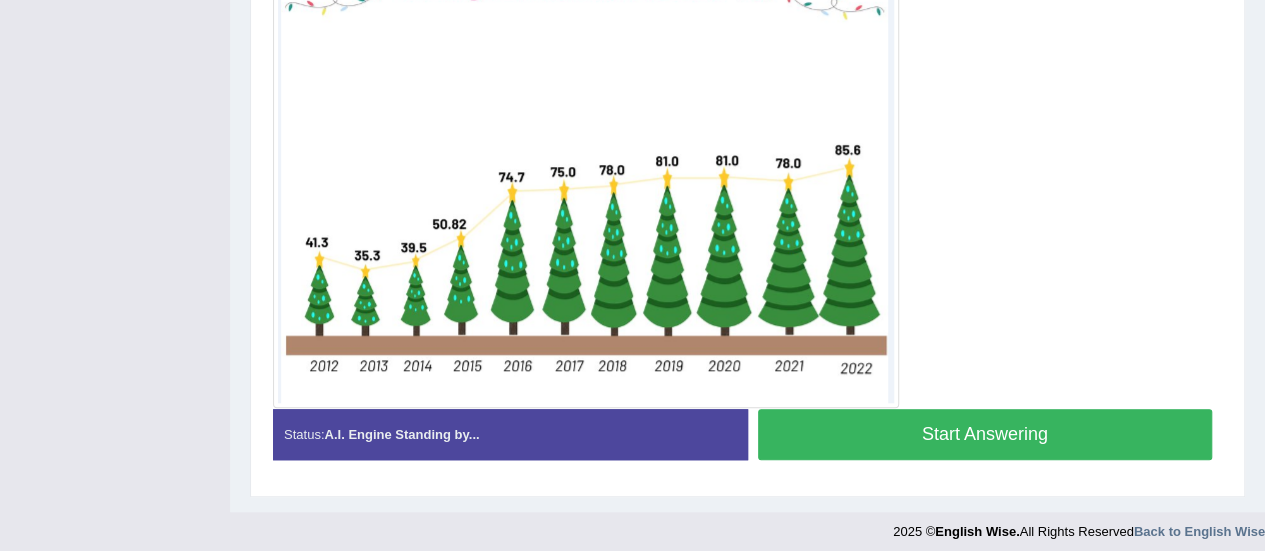 click on "Stop Recording" at bounding box center [985, 465] 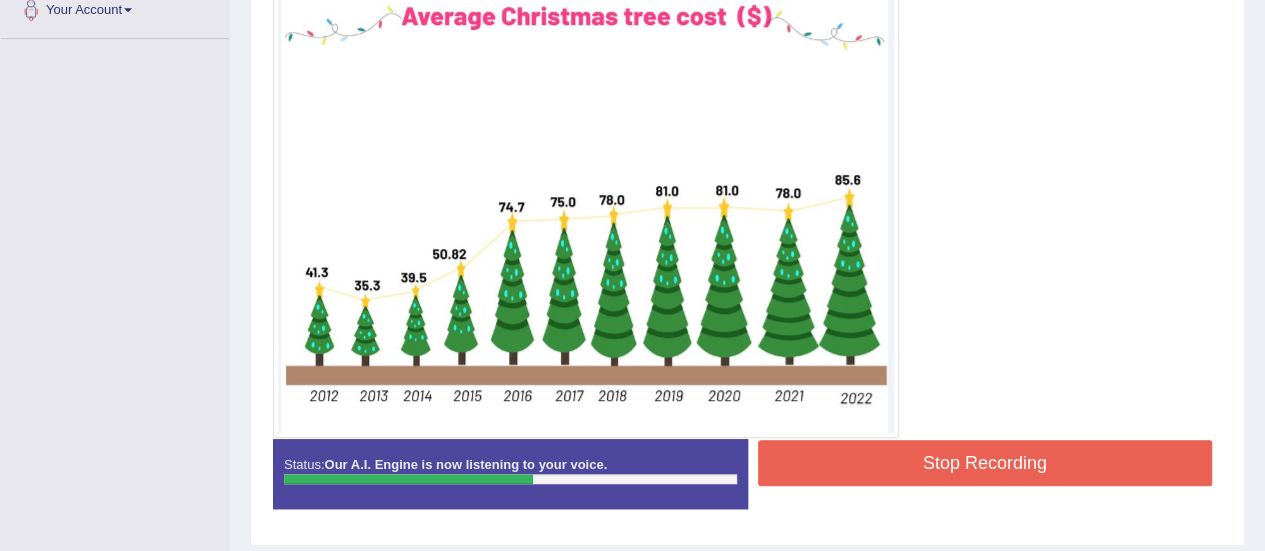 scroll, scrollTop: 547, scrollLeft: 0, axis: vertical 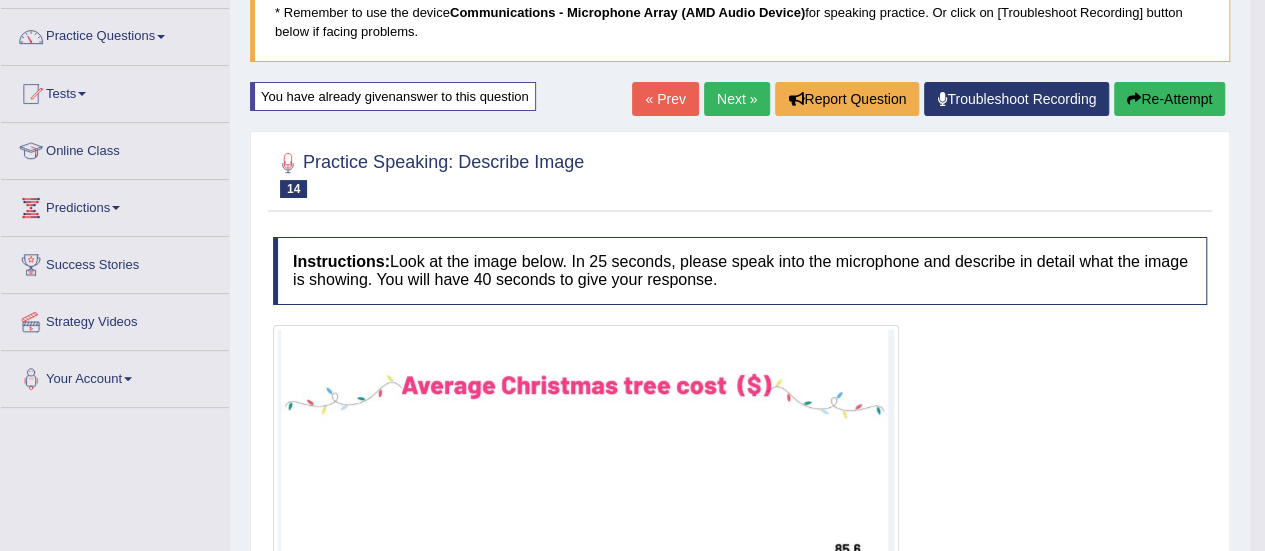 click on "Re-Attempt" at bounding box center [1169, 99] 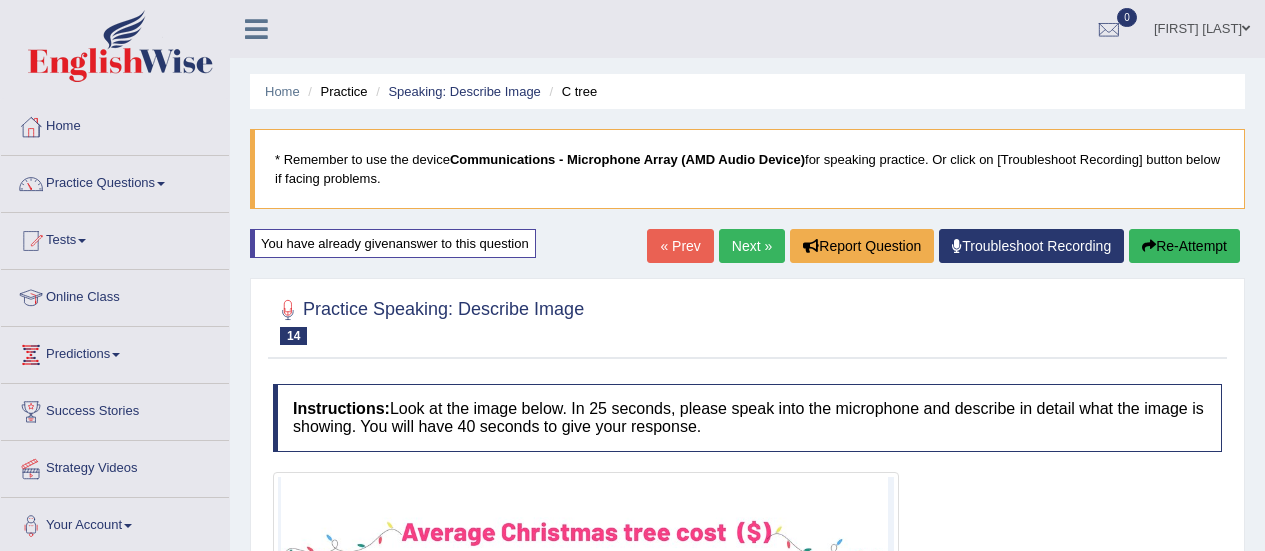 scroll, scrollTop: 252, scrollLeft: 0, axis: vertical 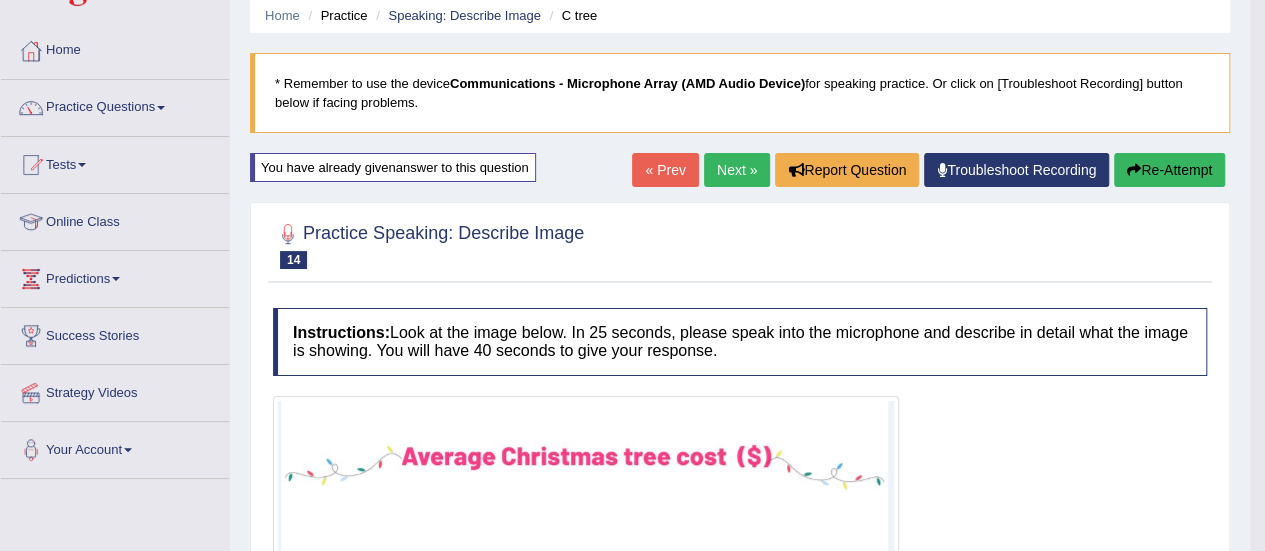click on "Next »" at bounding box center [737, 170] 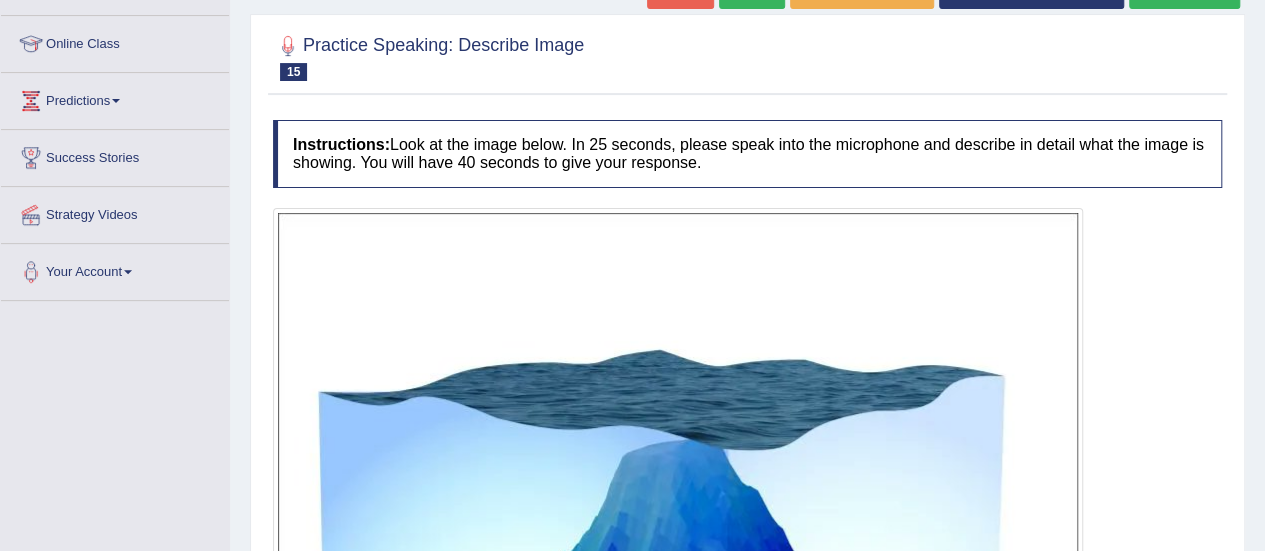 scroll, scrollTop: 300, scrollLeft: 0, axis: vertical 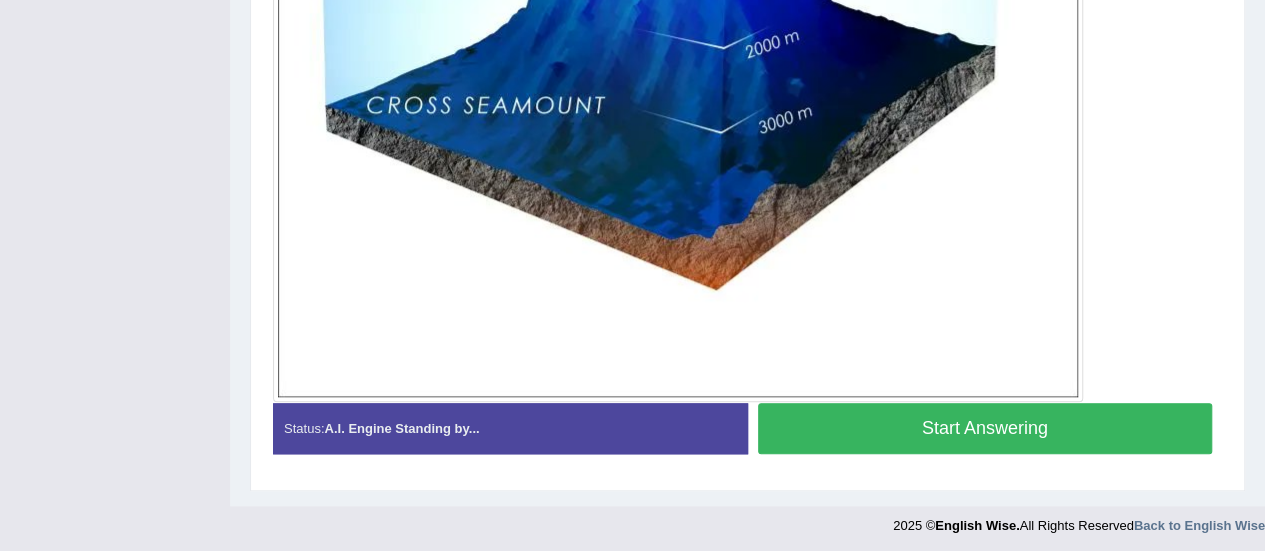 click on "Start Answering" at bounding box center [985, 428] 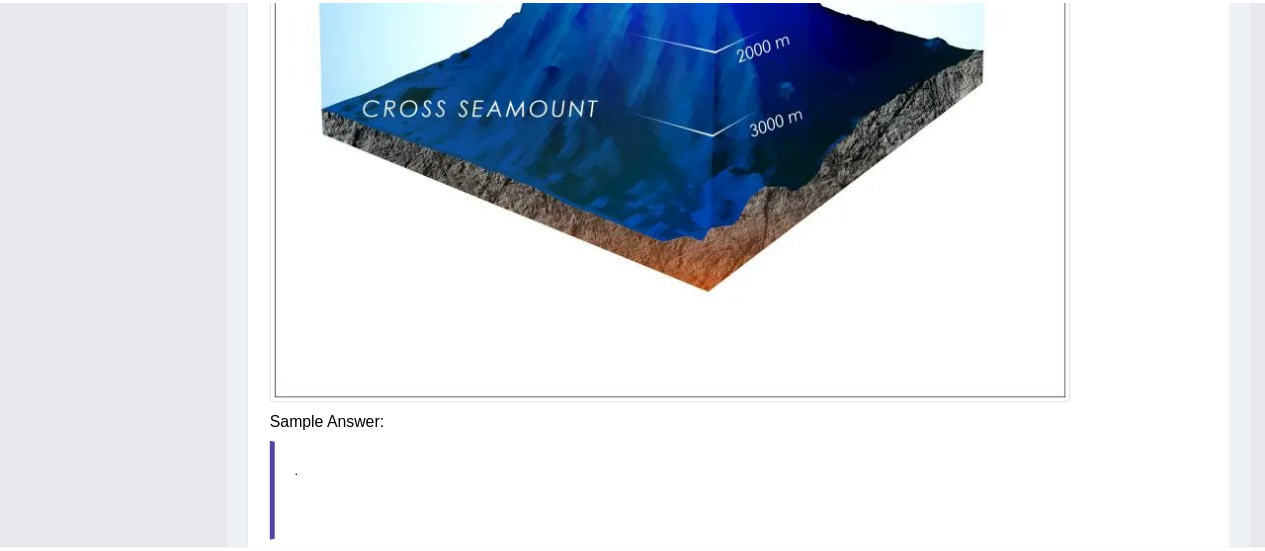 scroll, scrollTop: 870, scrollLeft: 0, axis: vertical 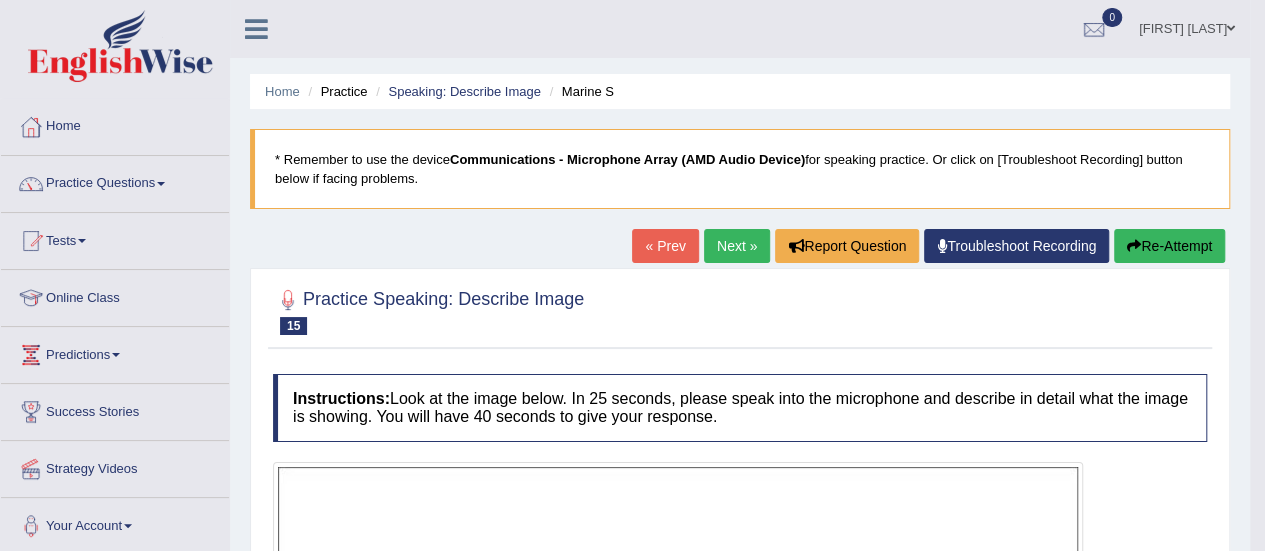 click on "Next »" at bounding box center (737, 246) 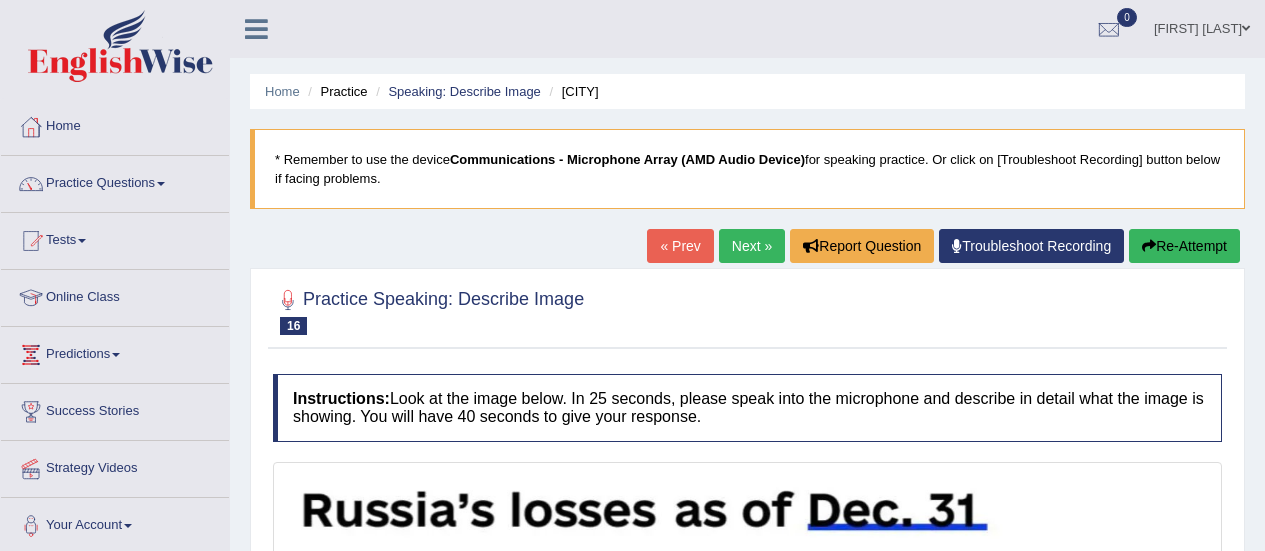 scroll, scrollTop: 400, scrollLeft: 0, axis: vertical 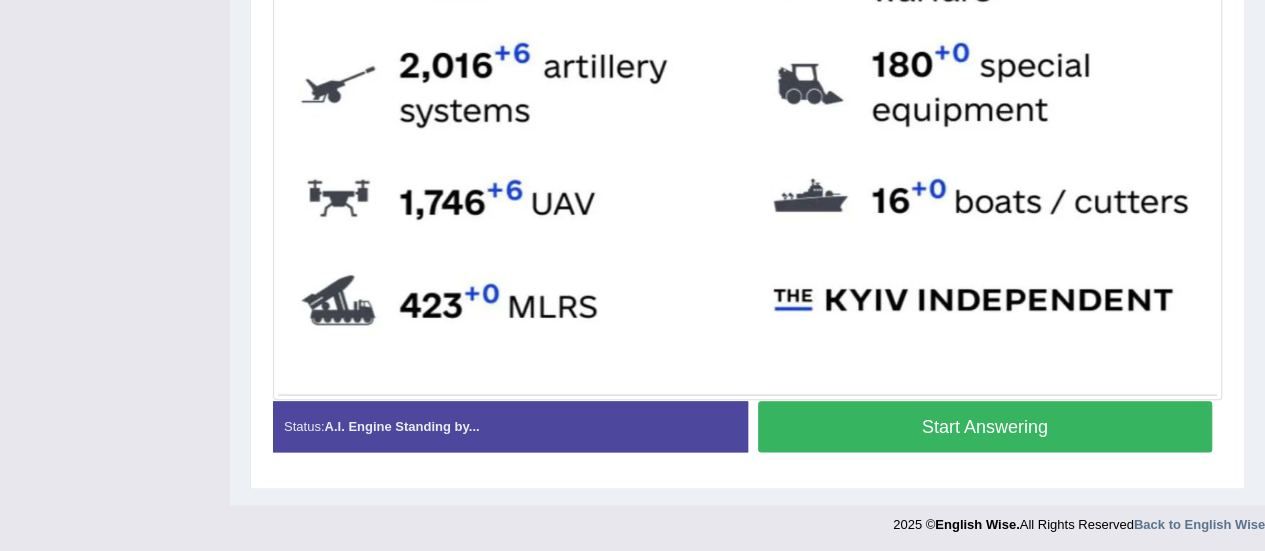 click on "Start Answering" at bounding box center [985, 426] 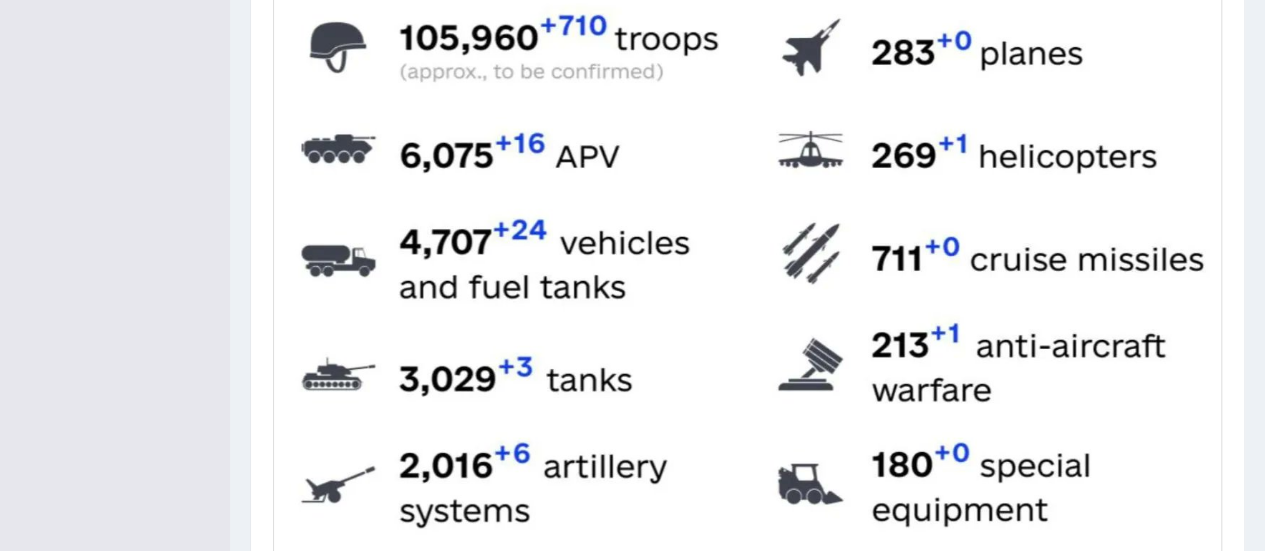 scroll, scrollTop: 713, scrollLeft: 0, axis: vertical 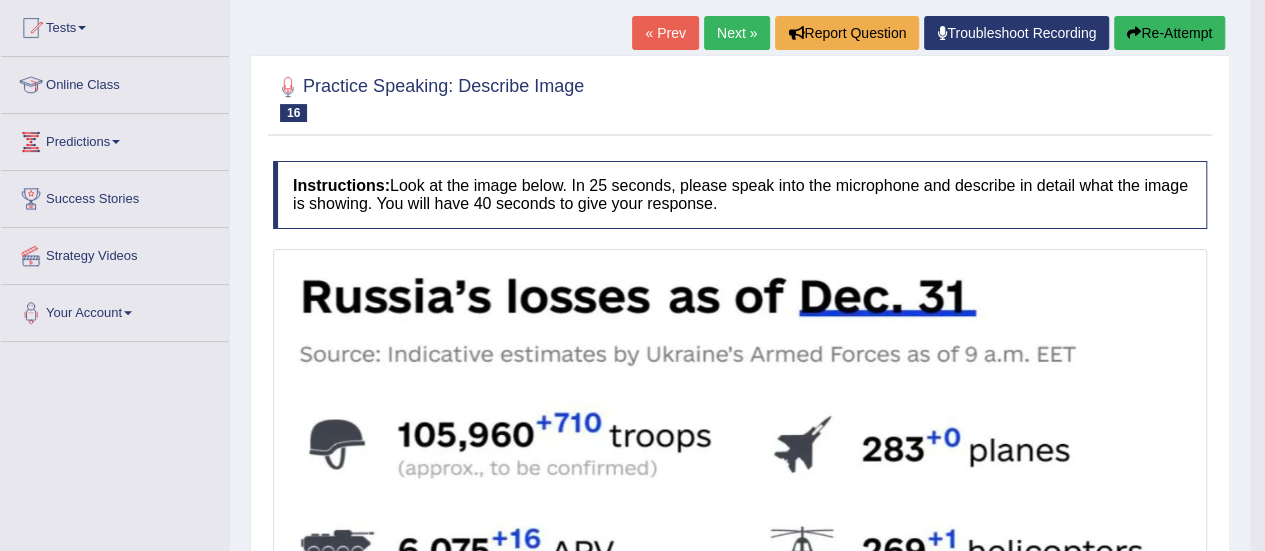 click on "Re-Attempt" at bounding box center [1169, 33] 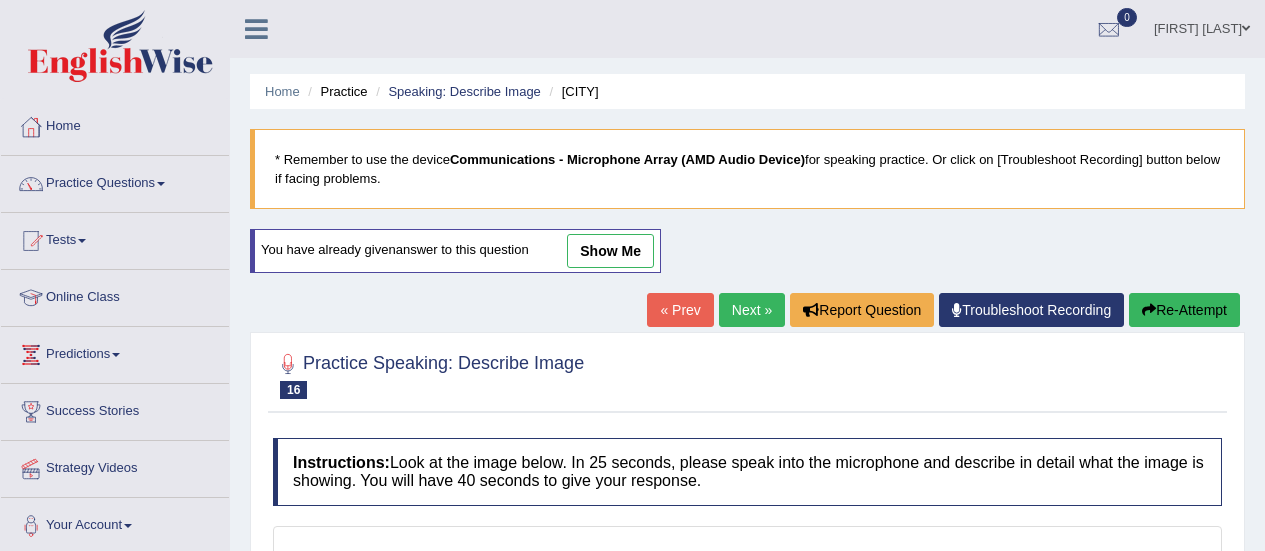 scroll, scrollTop: 367, scrollLeft: 0, axis: vertical 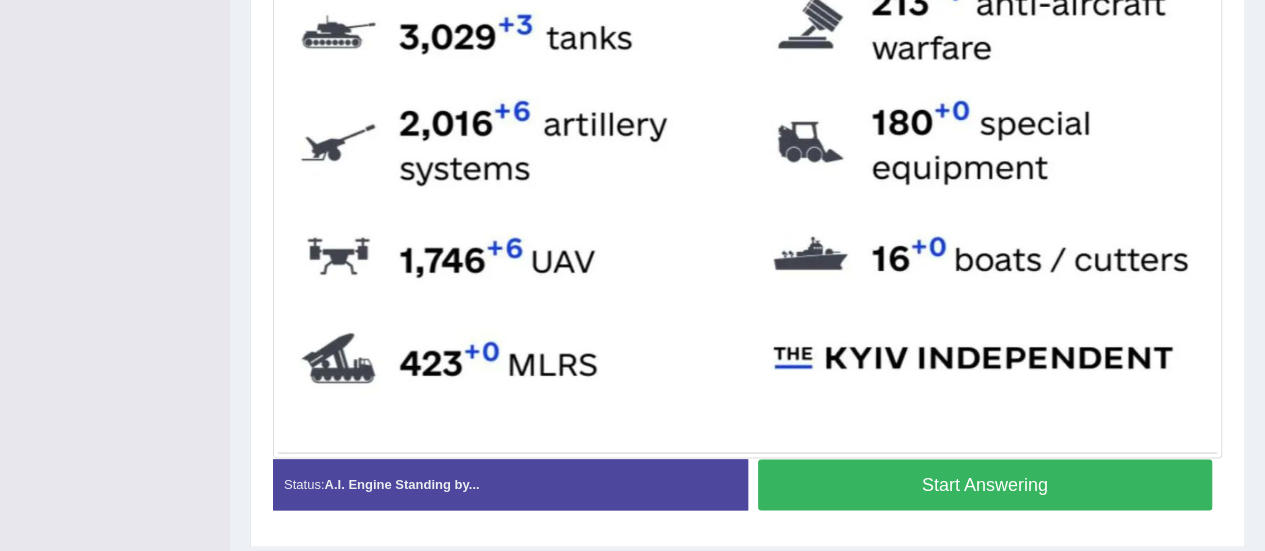 click on "Start Answering" at bounding box center (985, 484) 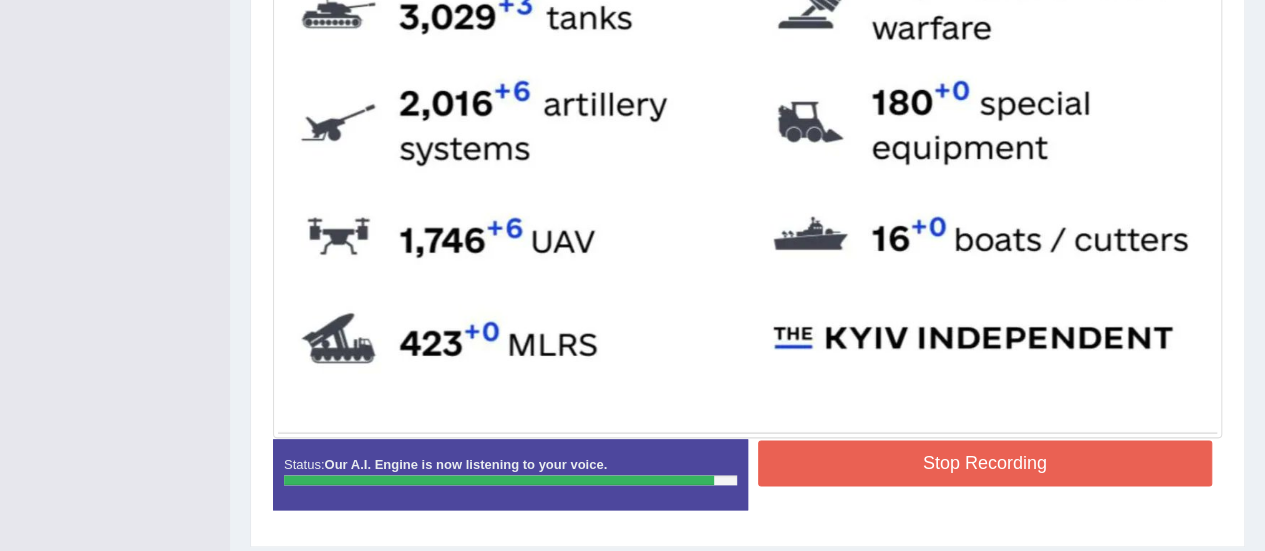 scroll, scrollTop: 942, scrollLeft: 0, axis: vertical 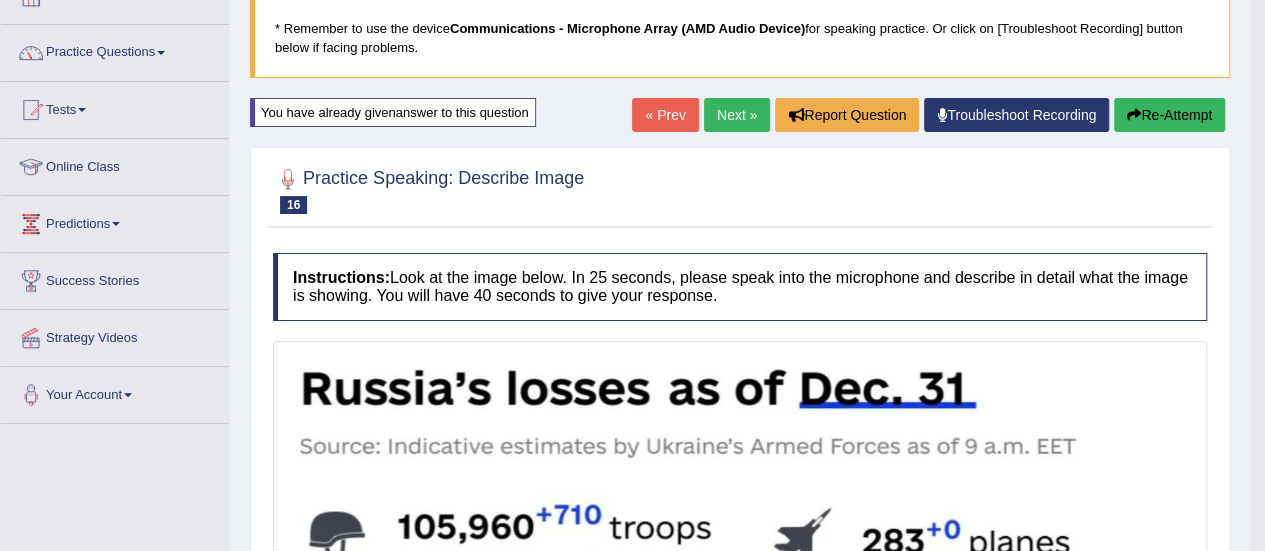 click on "Next »" at bounding box center (737, 115) 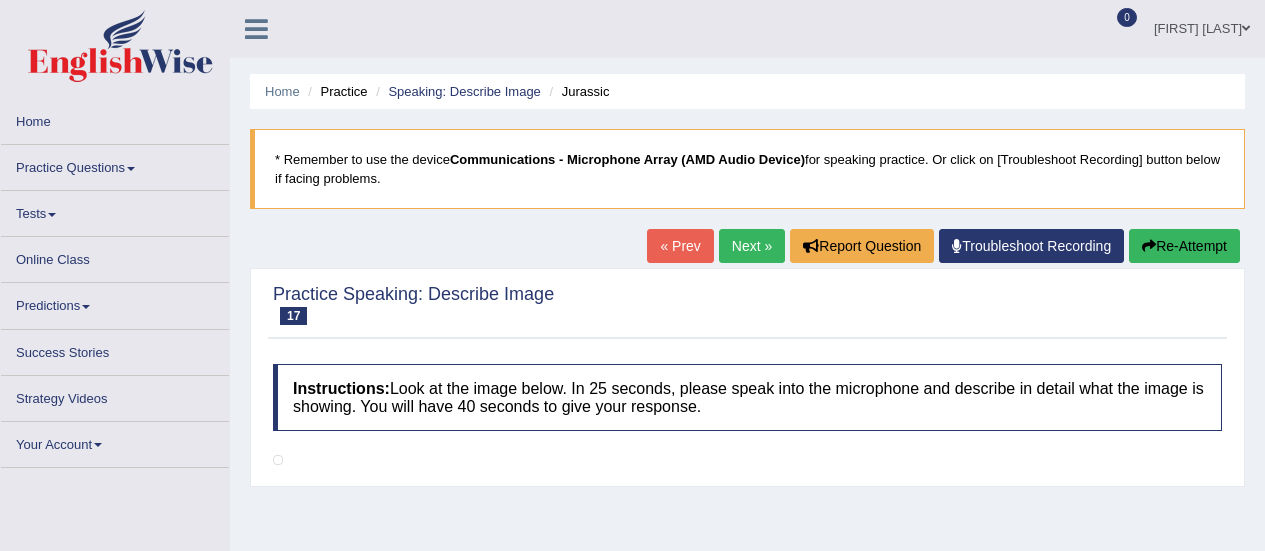 scroll, scrollTop: 128, scrollLeft: 0, axis: vertical 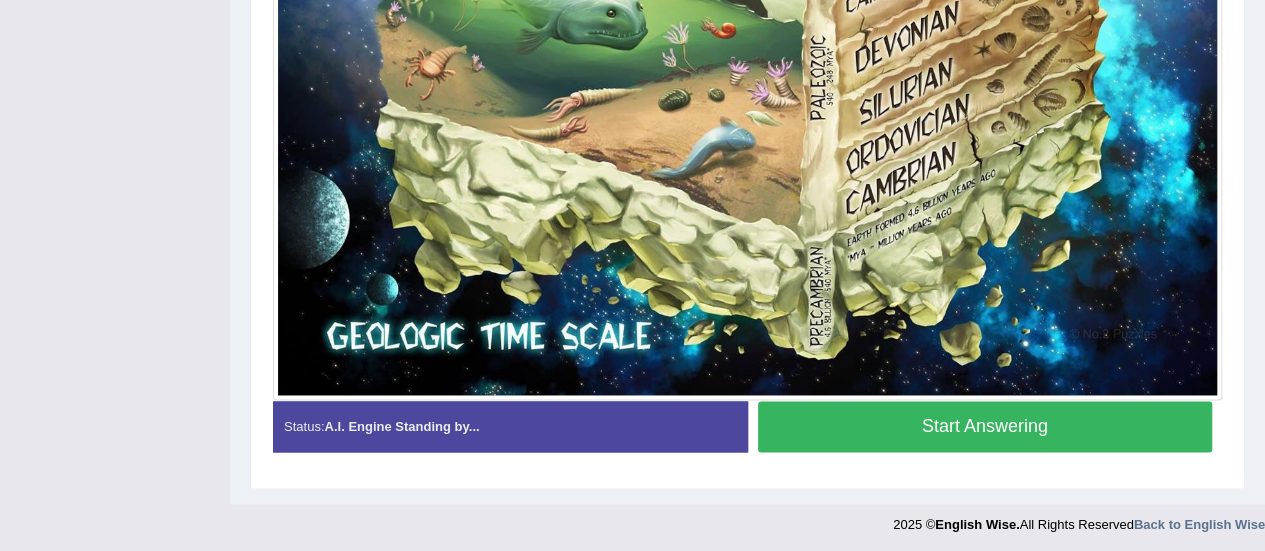 click on "Start Answering" at bounding box center (985, 426) 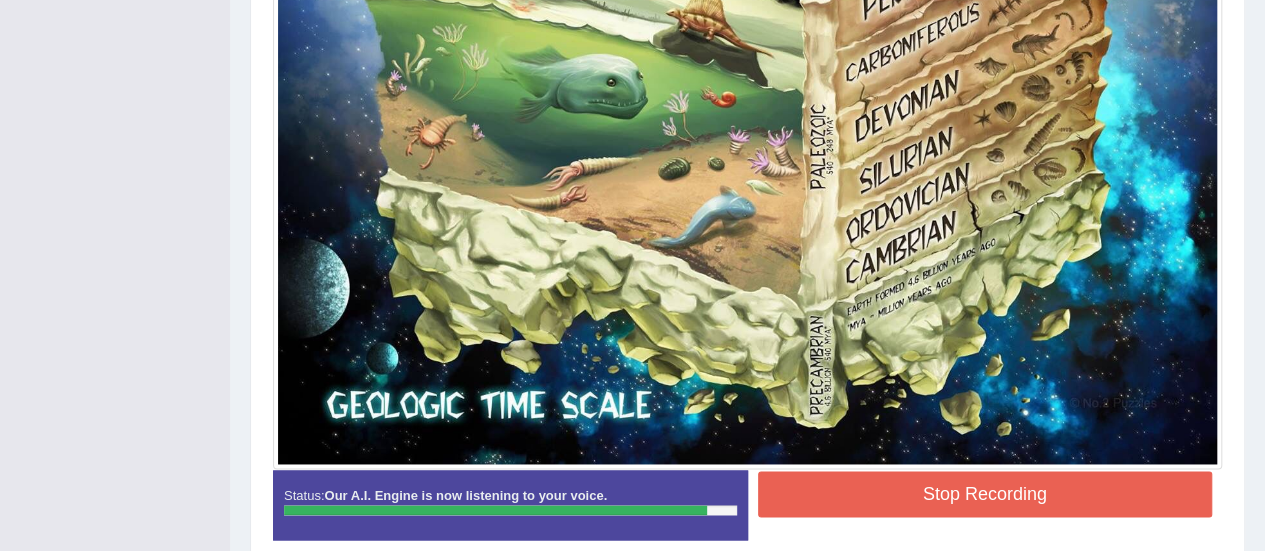 scroll, scrollTop: 1290, scrollLeft: 0, axis: vertical 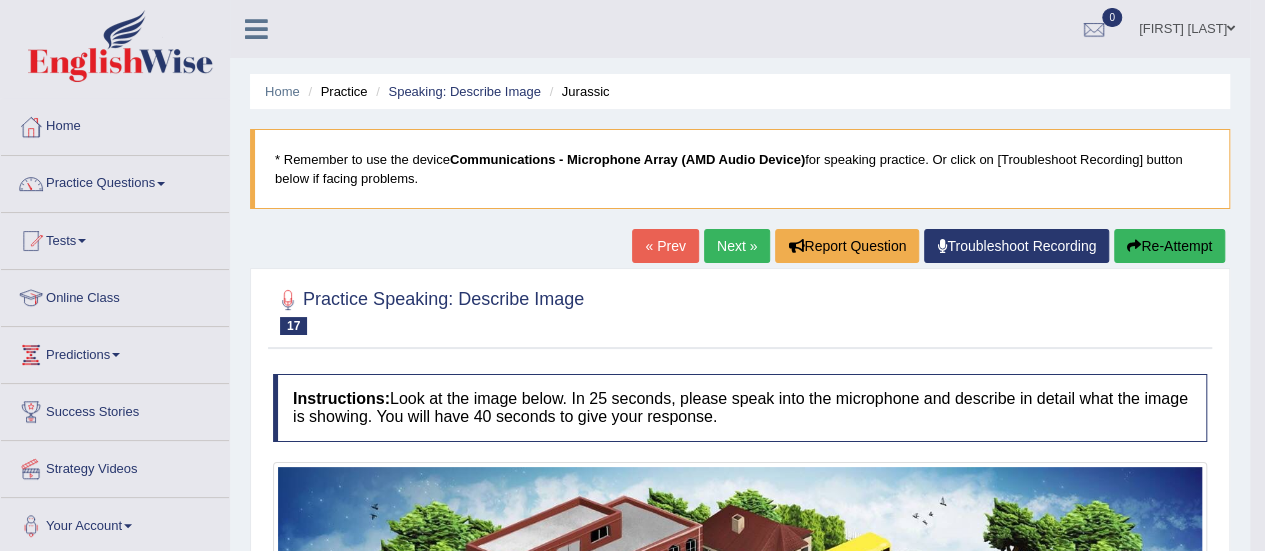 click on "Next »" at bounding box center (737, 246) 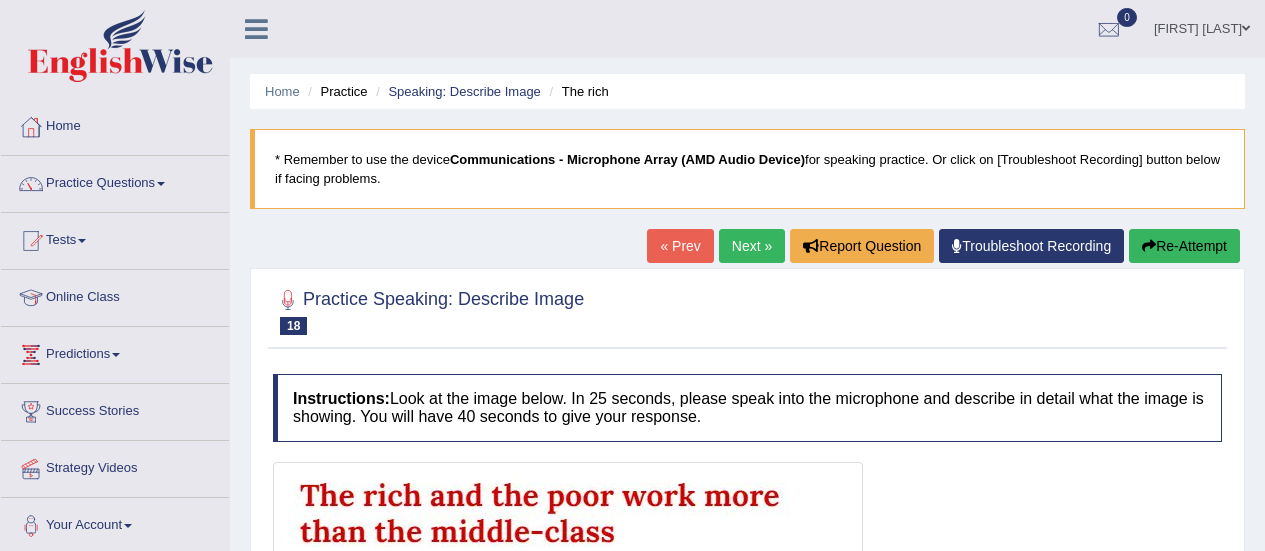scroll, scrollTop: 0, scrollLeft: 0, axis: both 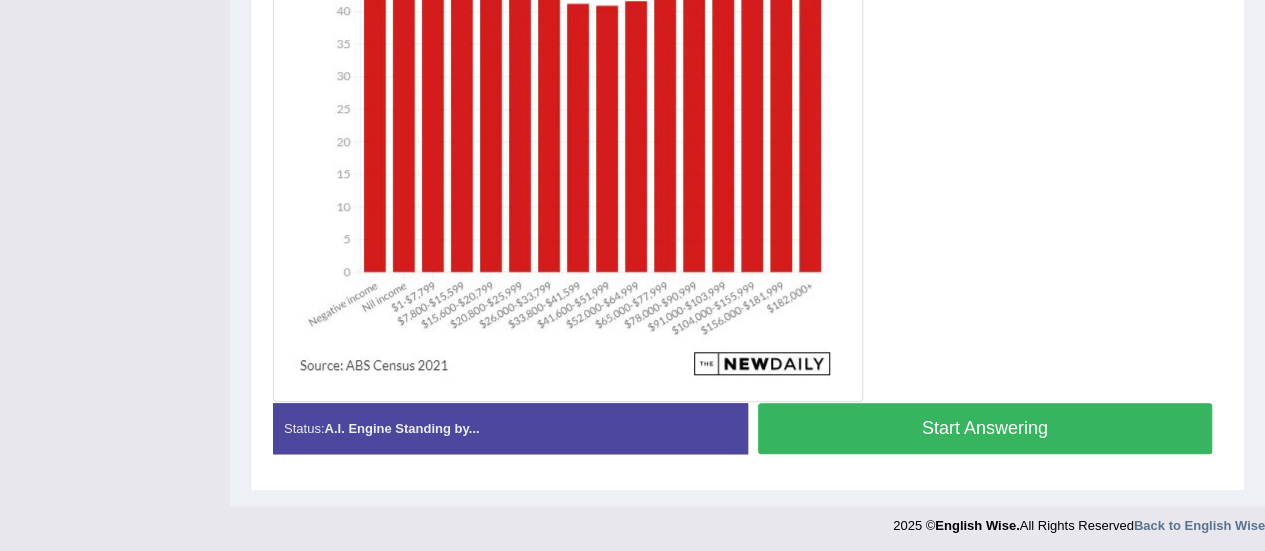click on "Start Answering" at bounding box center (985, 428) 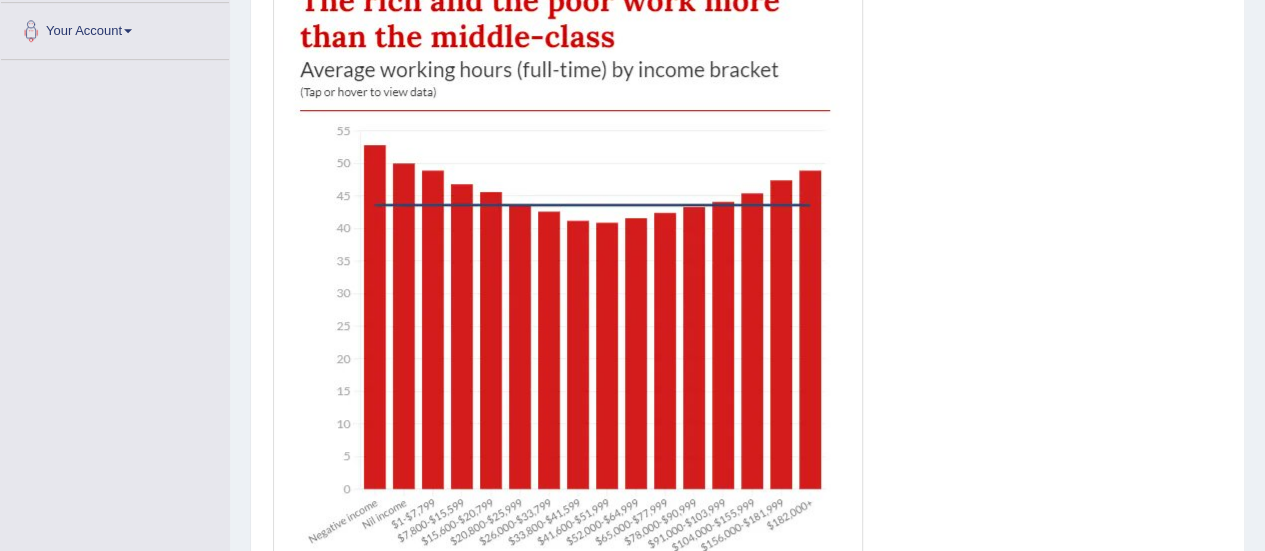 scroll, scrollTop: 432, scrollLeft: 0, axis: vertical 